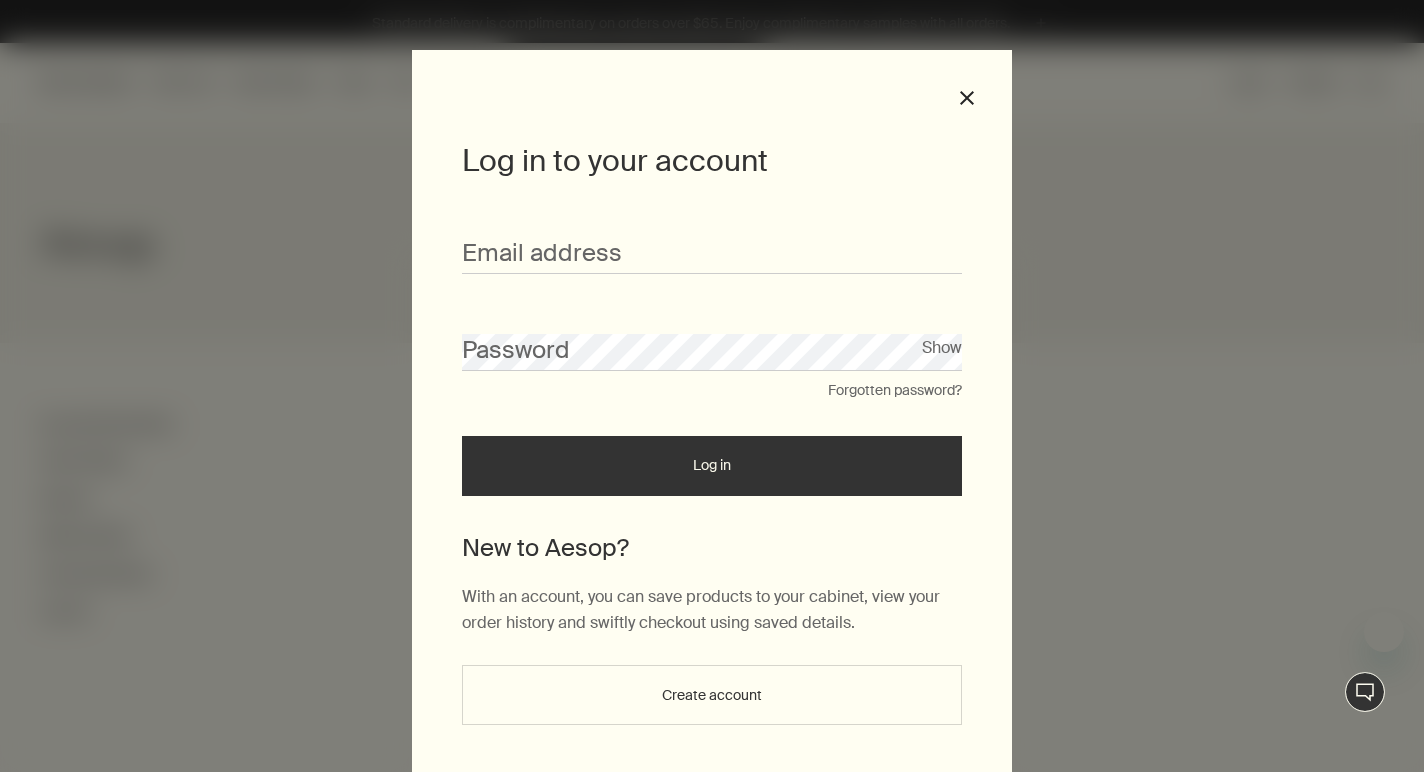 scroll, scrollTop: 0, scrollLeft: 0, axis: both 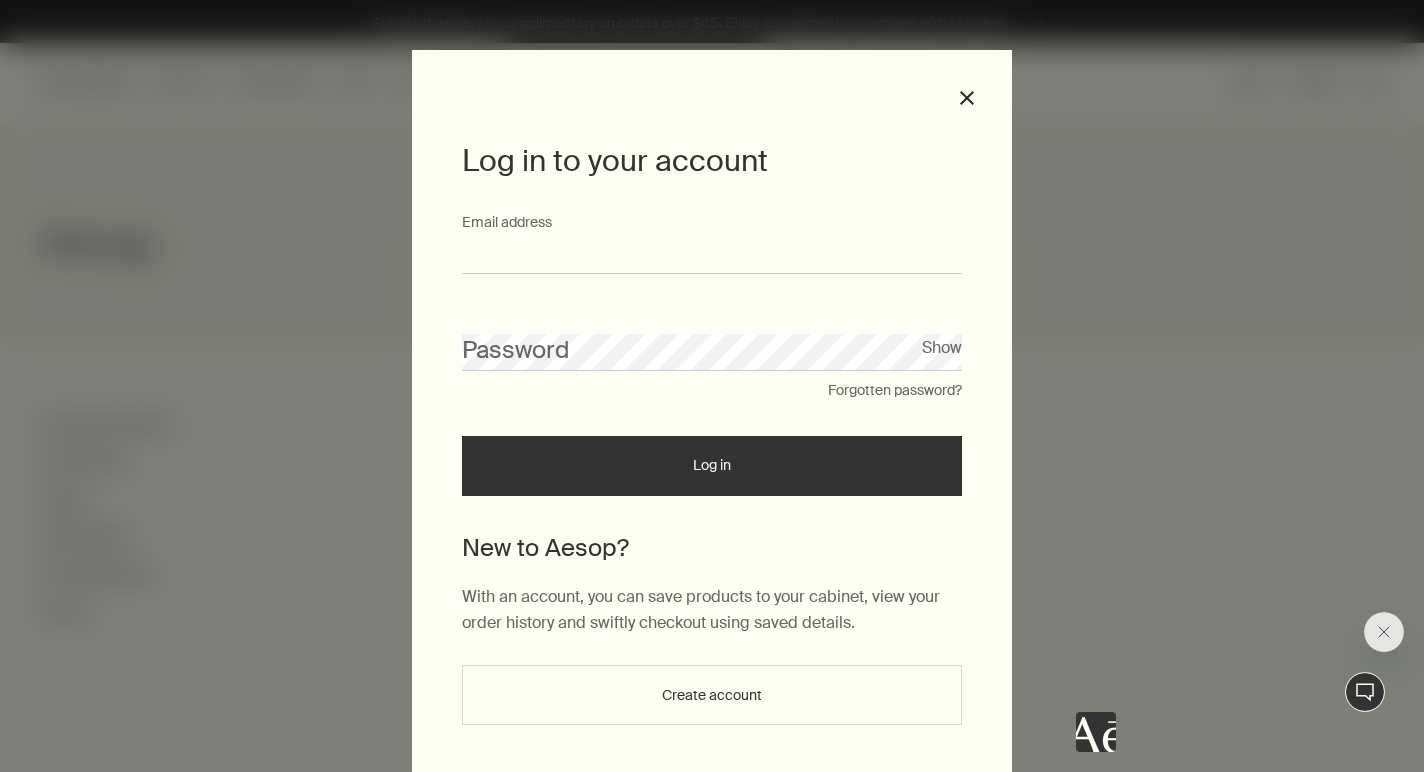 click on "Email address" at bounding box center (712, 255) 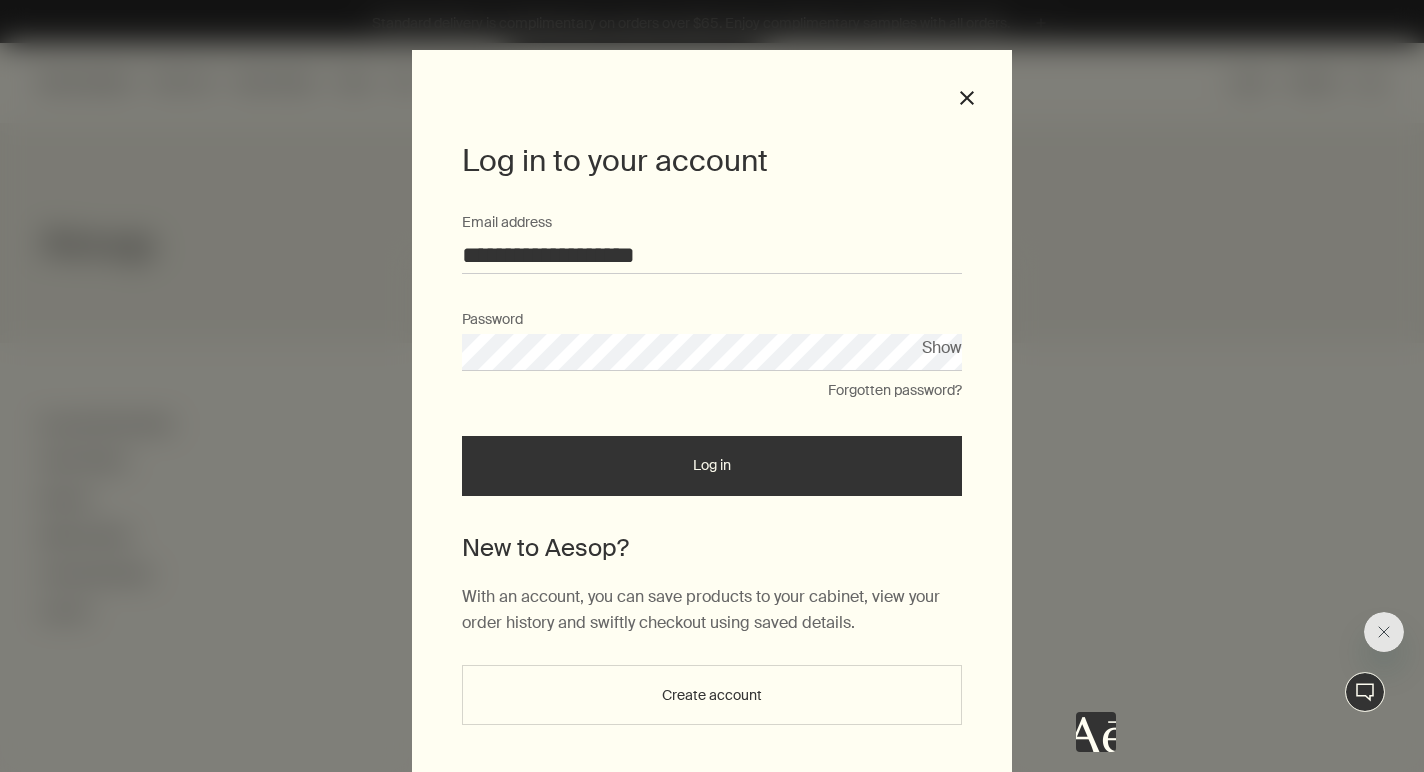 click on "Log in" at bounding box center (712, 466) 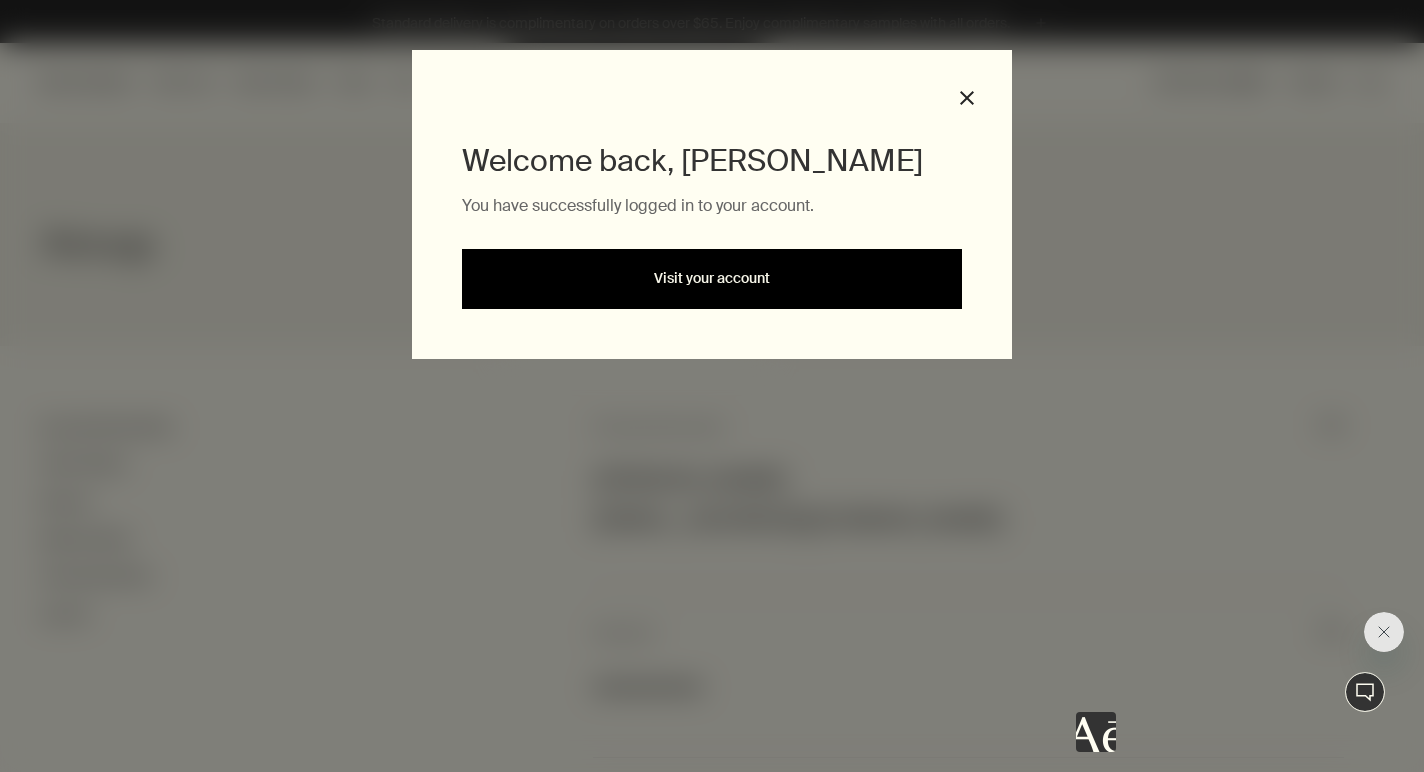 click on "Visit your account" at bounding box center (712, 279) 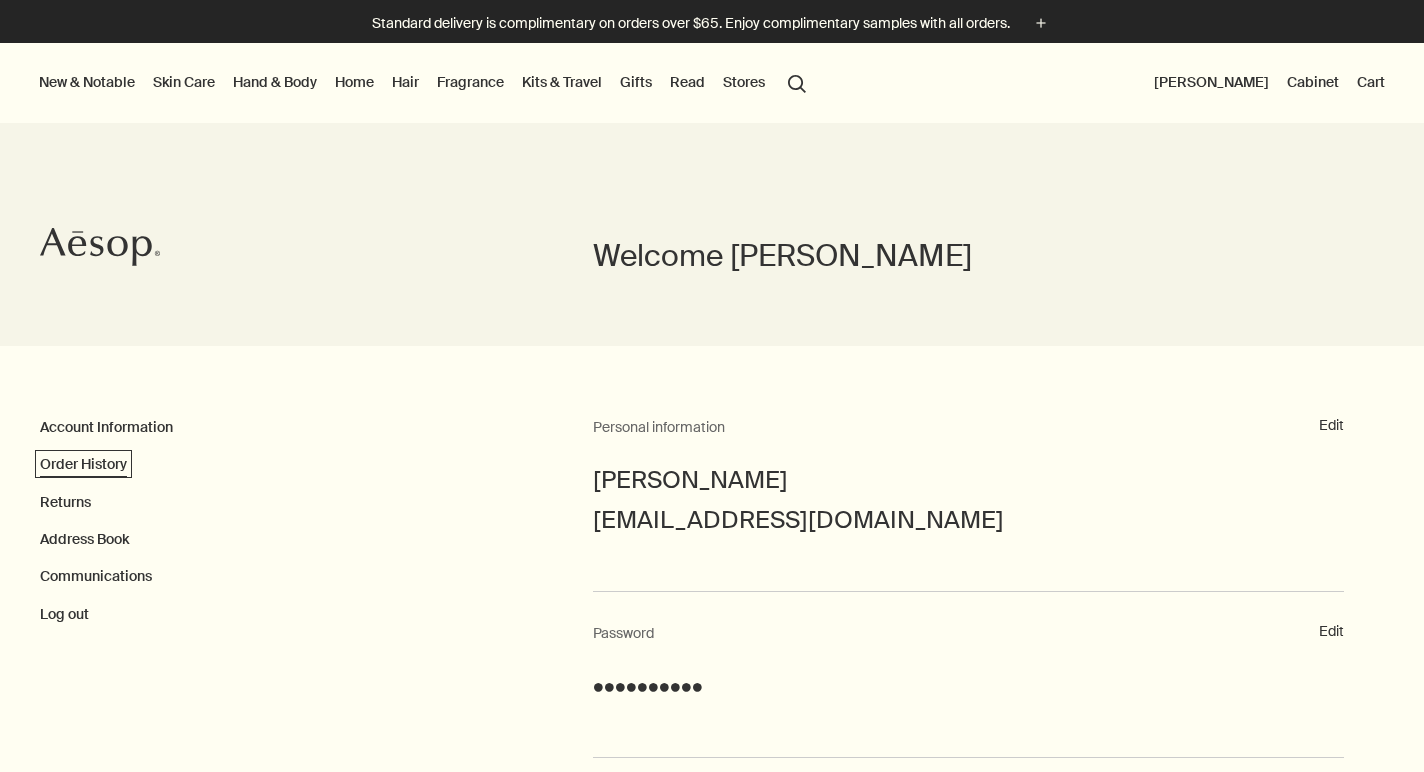 scroll, scrollTop: 0, scrollLeft: 0, axis: both 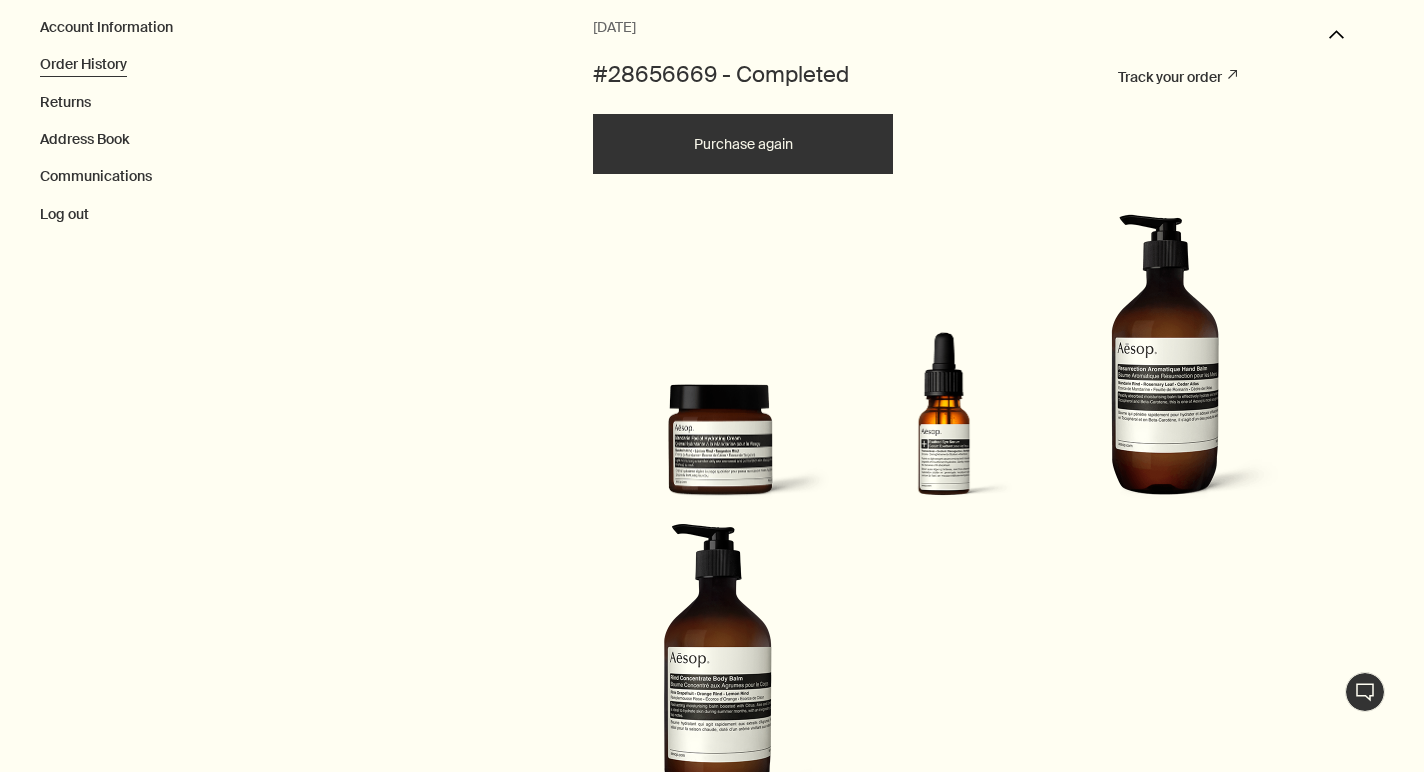 click on "Purchase again" at bounding box center (743, 144) 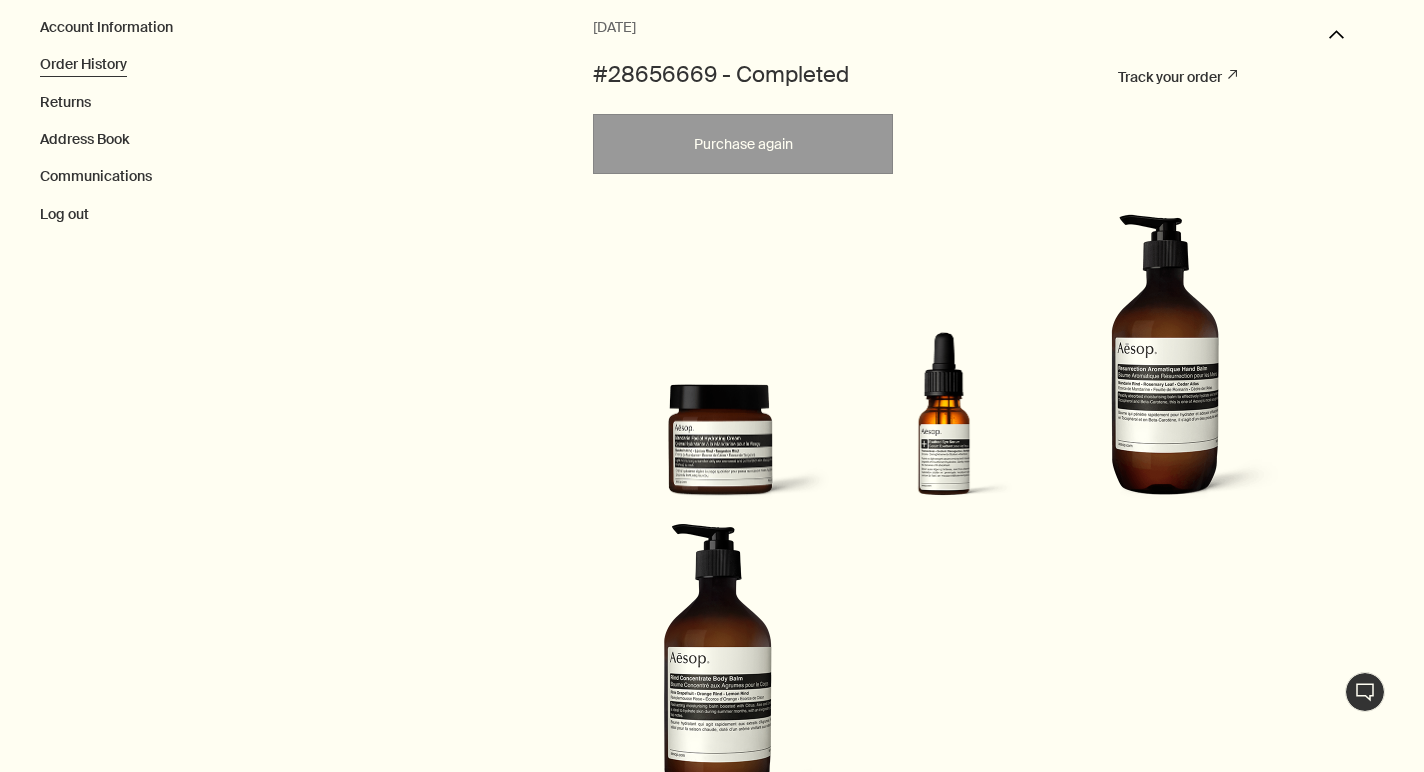 scroll, scrollTop: 0, scrollLeft: 0, axis: both 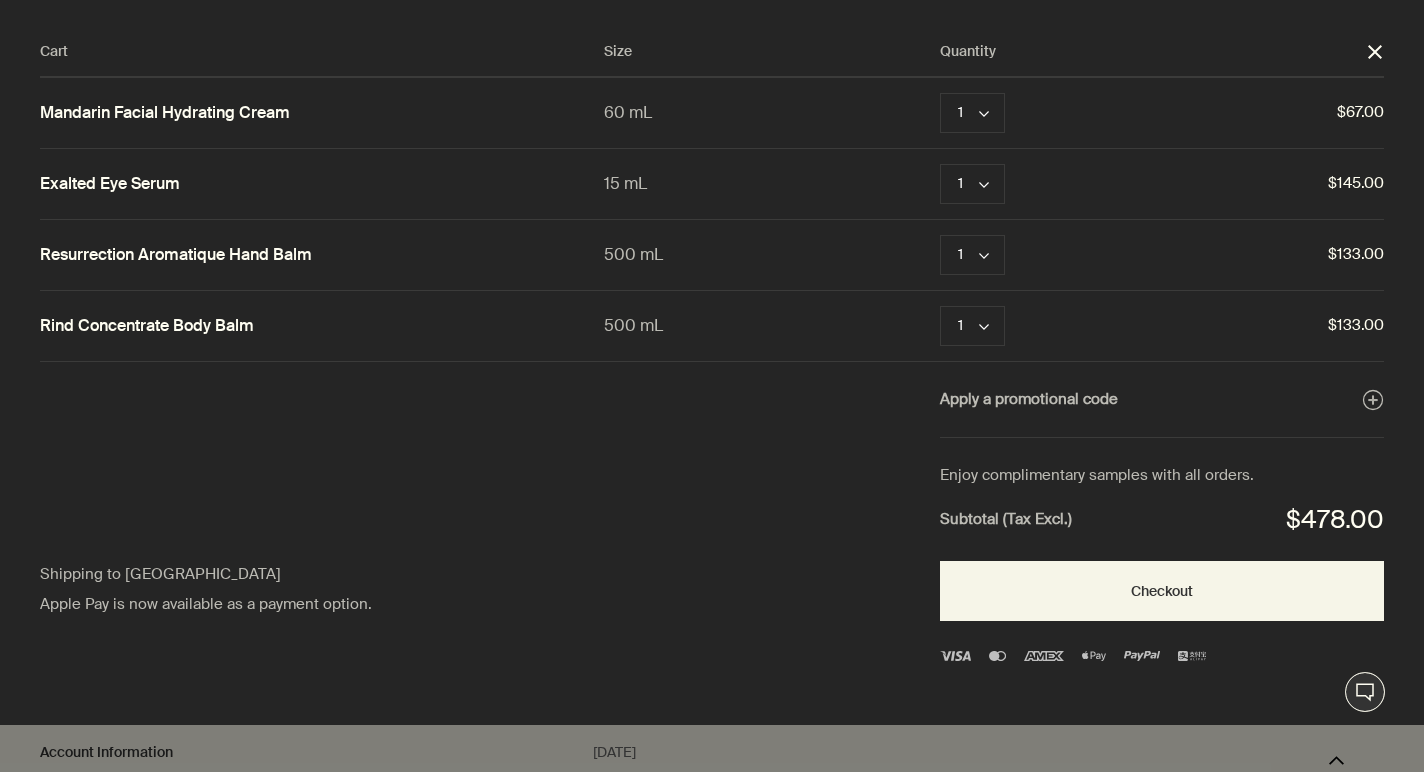click at bounding box center [712, 0] 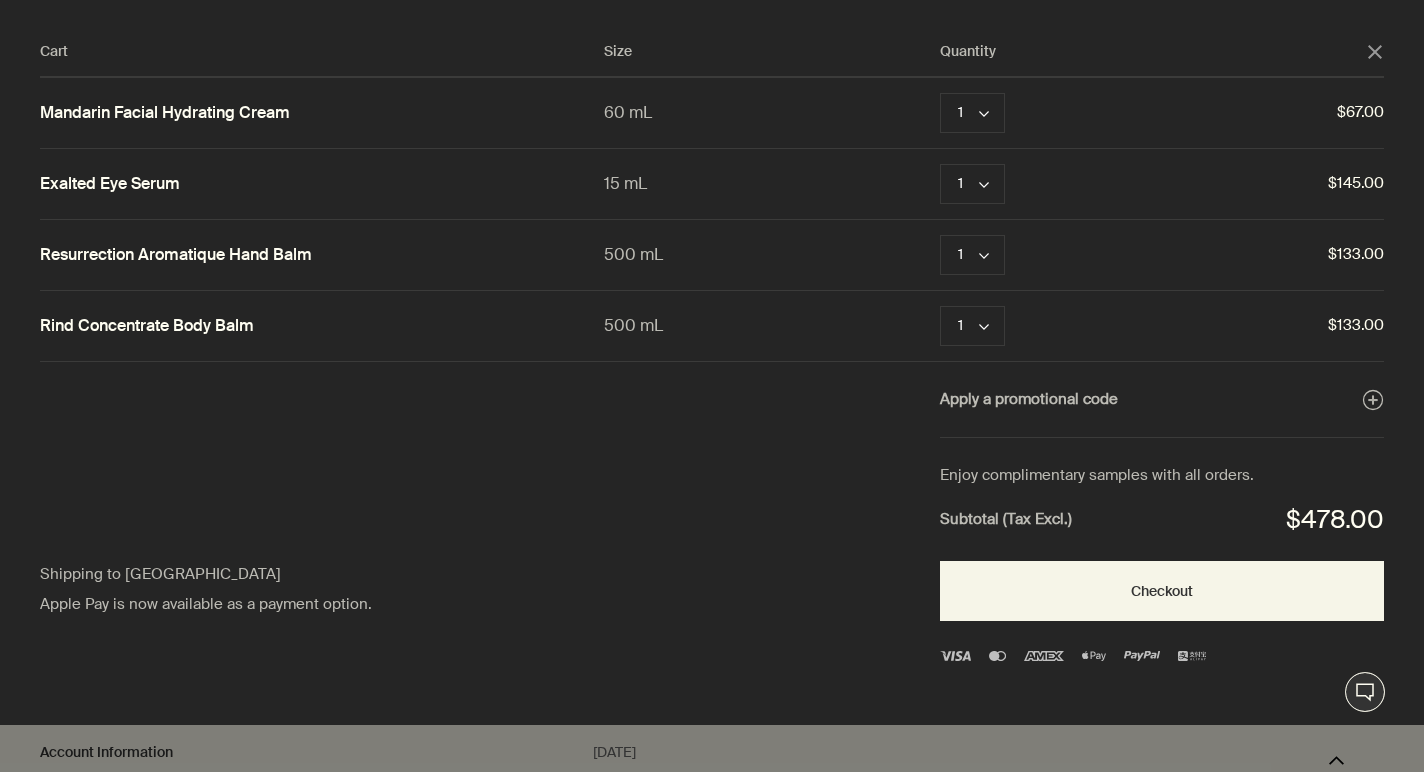 click on "Cart Size Quantity close Mandarin Facial Hydrating Cream 60 mL  1 chevron Remove $67.00 Exalted Eye Serum 15 mL 1 chevron Remove $145.00 Resurrection Aromatique Hand Balm 500 mL  1 chevron Remove $133.00 Rind Concentrate Body Balm 500 mL  1 chevron Remove $133.00 Apply a promotional code plusAndCloseWithCircle Shipping to Canada Apple Pay is now available as a payment option. Enjoy complimentary samples with all orders. Subtotal (Tax Excl.) $478.00 Checkout" at bounding box center (732, 362) 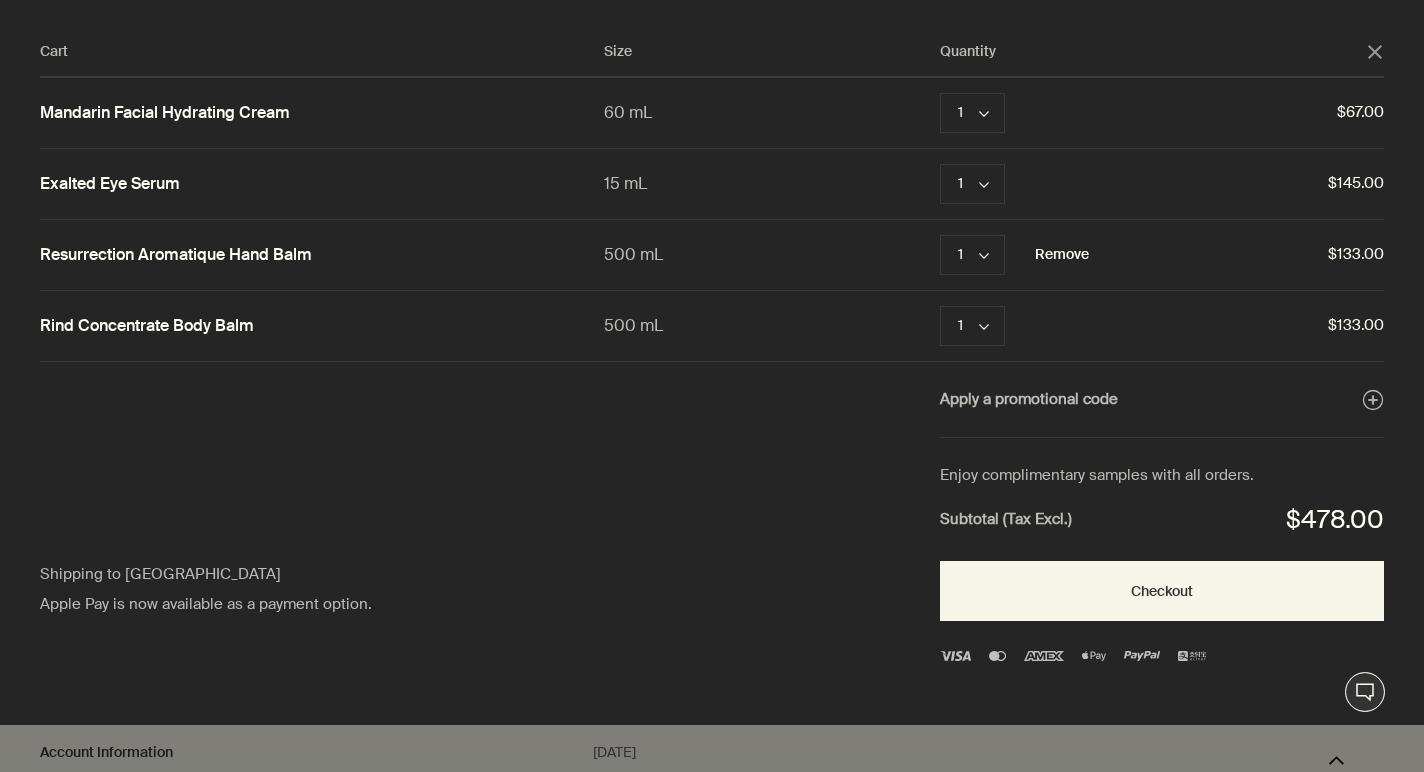 click on "Remove" at bounding box center [1062, 255] 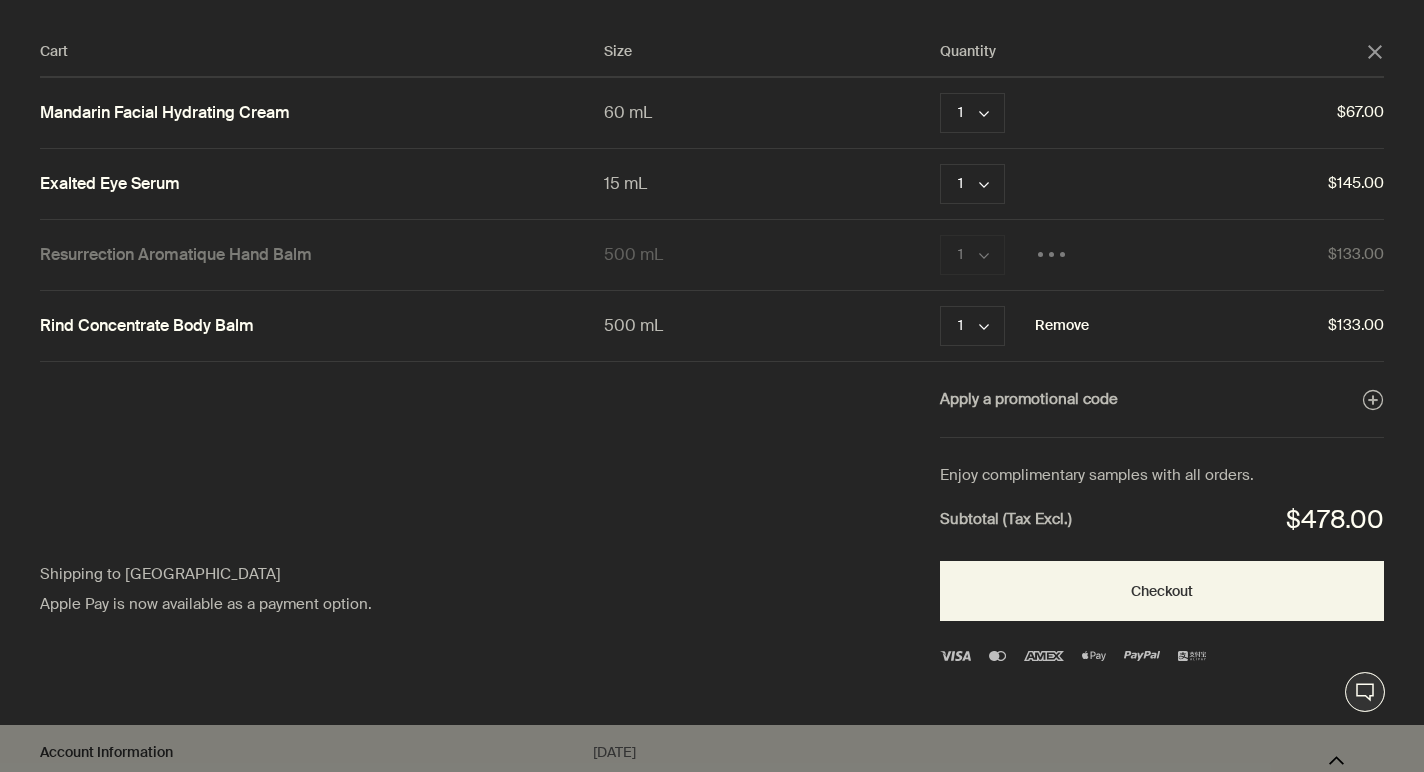 click on "Remove" at bounding box center (1062, 326) 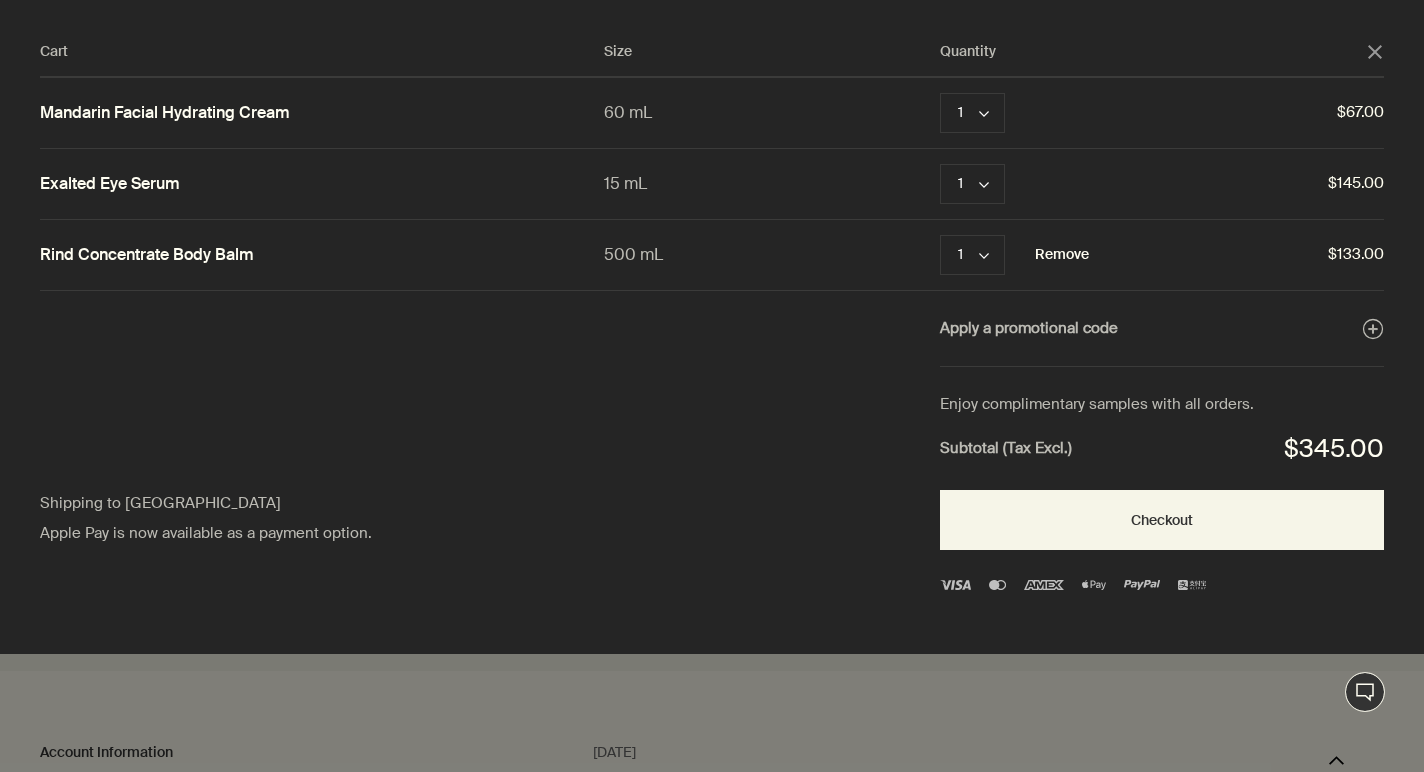 click on "Remove" at bounding box center [1062, 255] 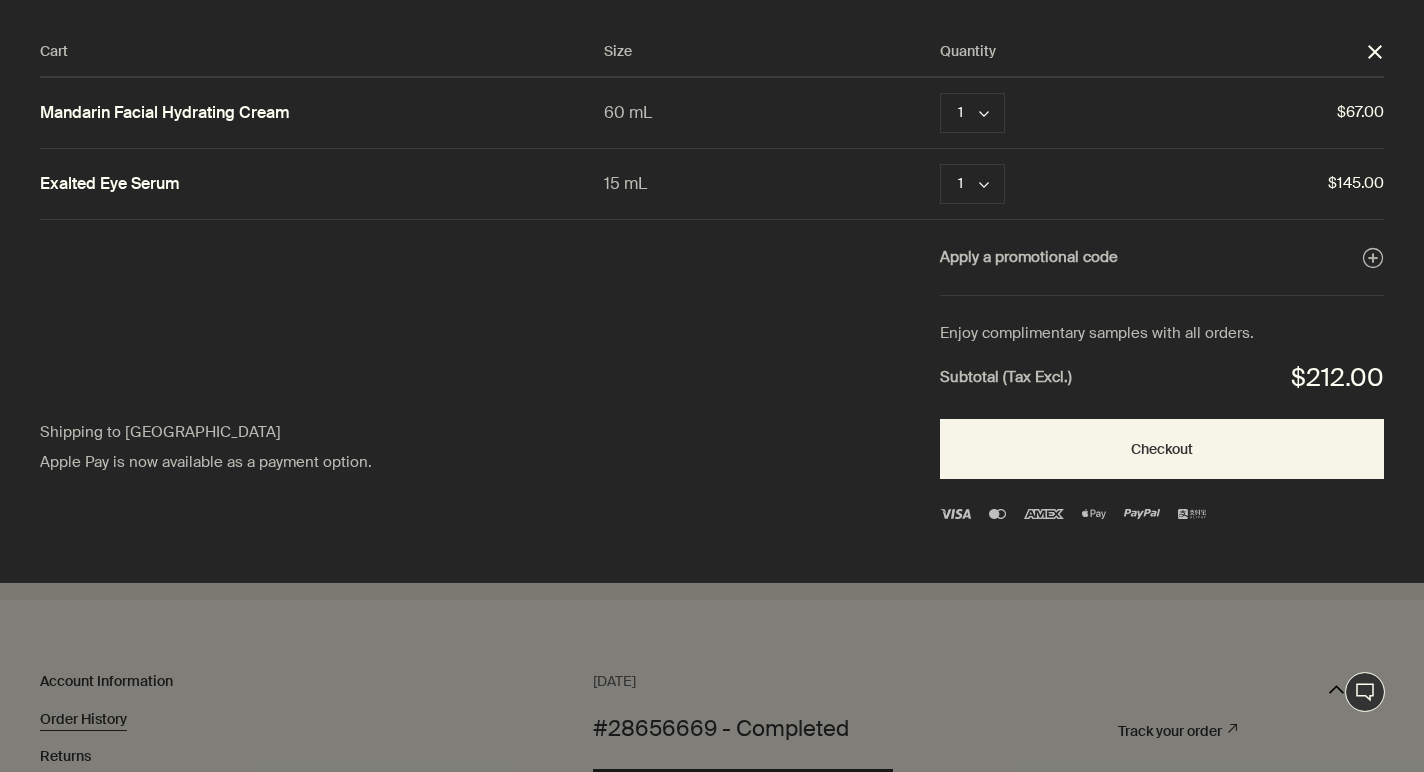 drag, startPoint x: 1169, startPoint y: 524, endPoint x: 553, endPoint y: 121, distance: 736.1148 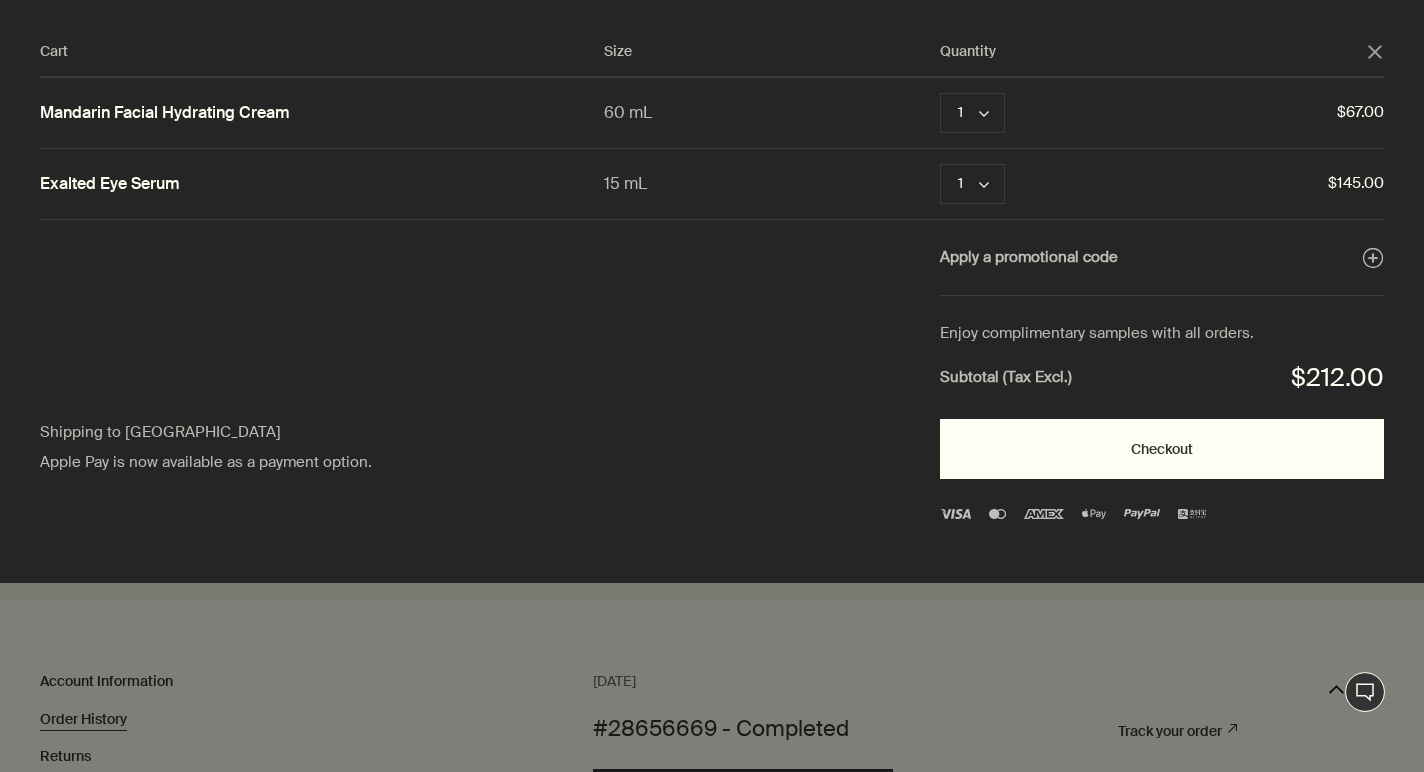 click on "Checkout" at bounding box center (1162, 449) 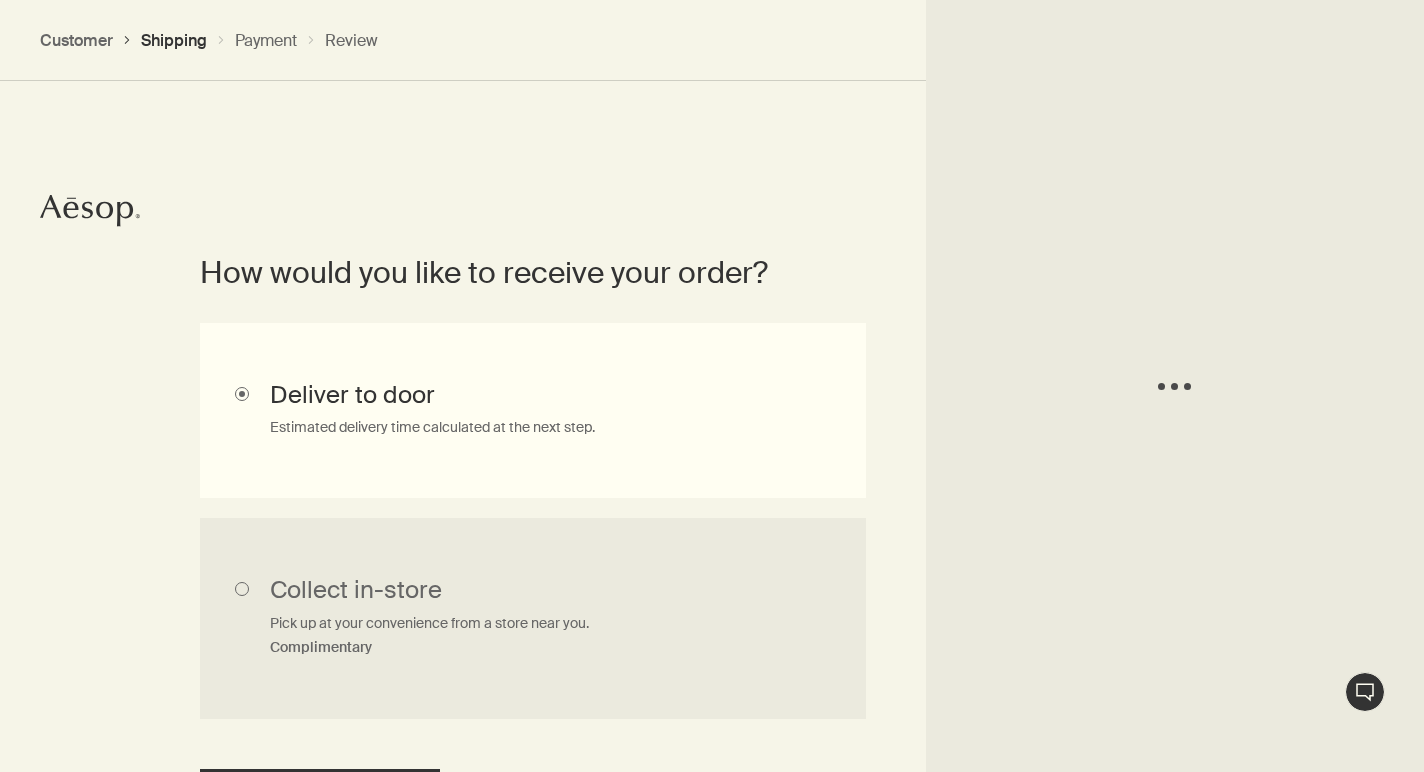 scroll, scrollTop: 432, scrollLeft: 0, axis: vertical 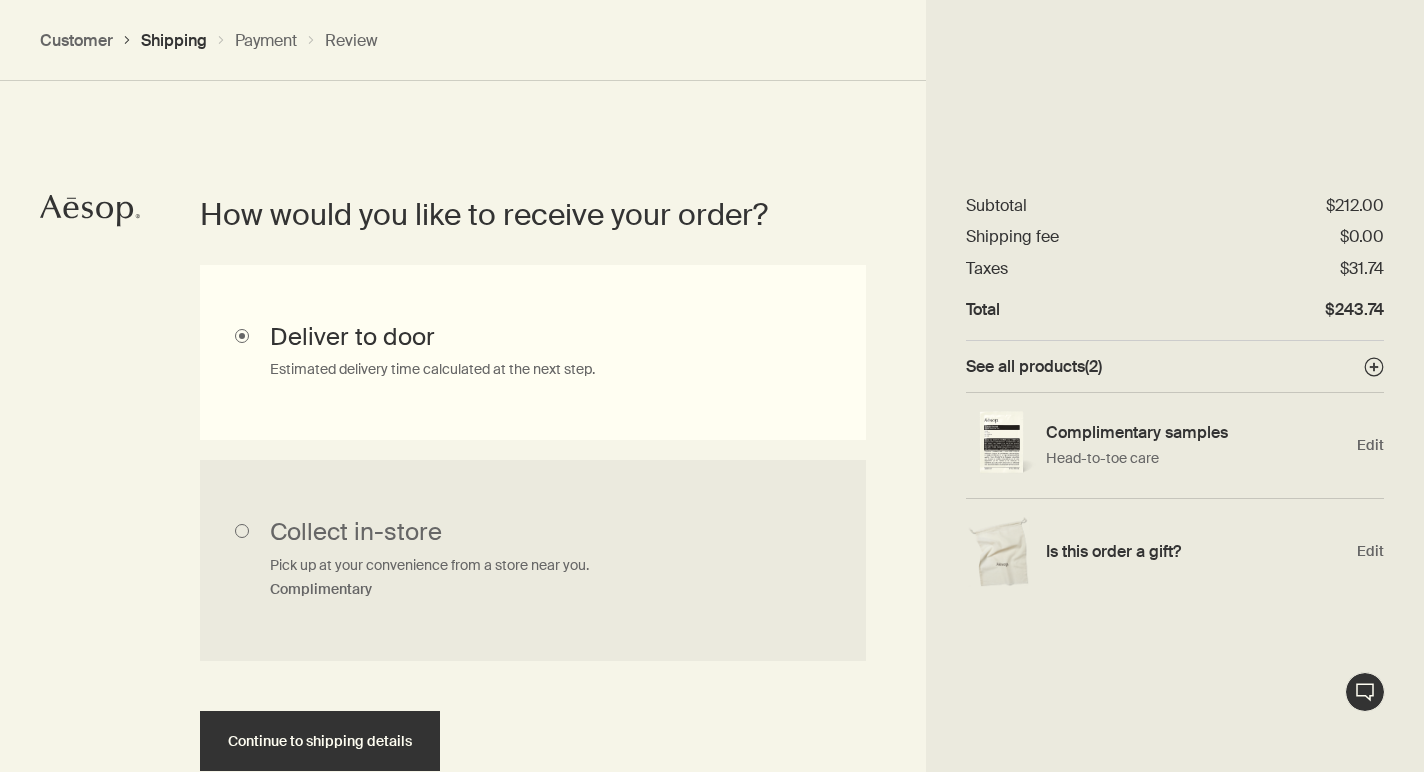 click on "How would you like to receive your order? Collect in-store Pick up at your convenience from a store near you. Complimentary Deliver to door Estimated delivery time calculated at the next step. Continue to shipping details" at bounding box center (712, 483) 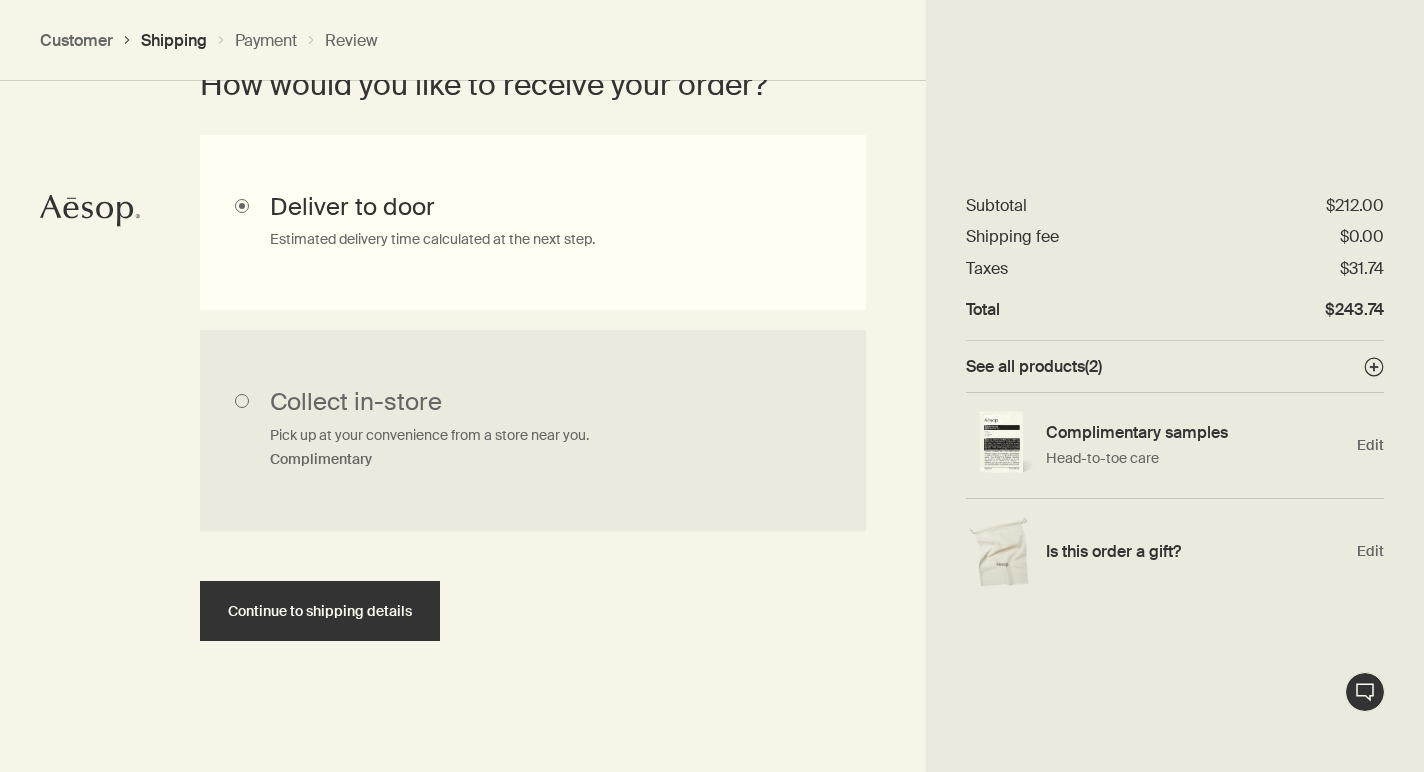 scroll, scrollTop: 580, scrollLeft: 0, axis: vertical 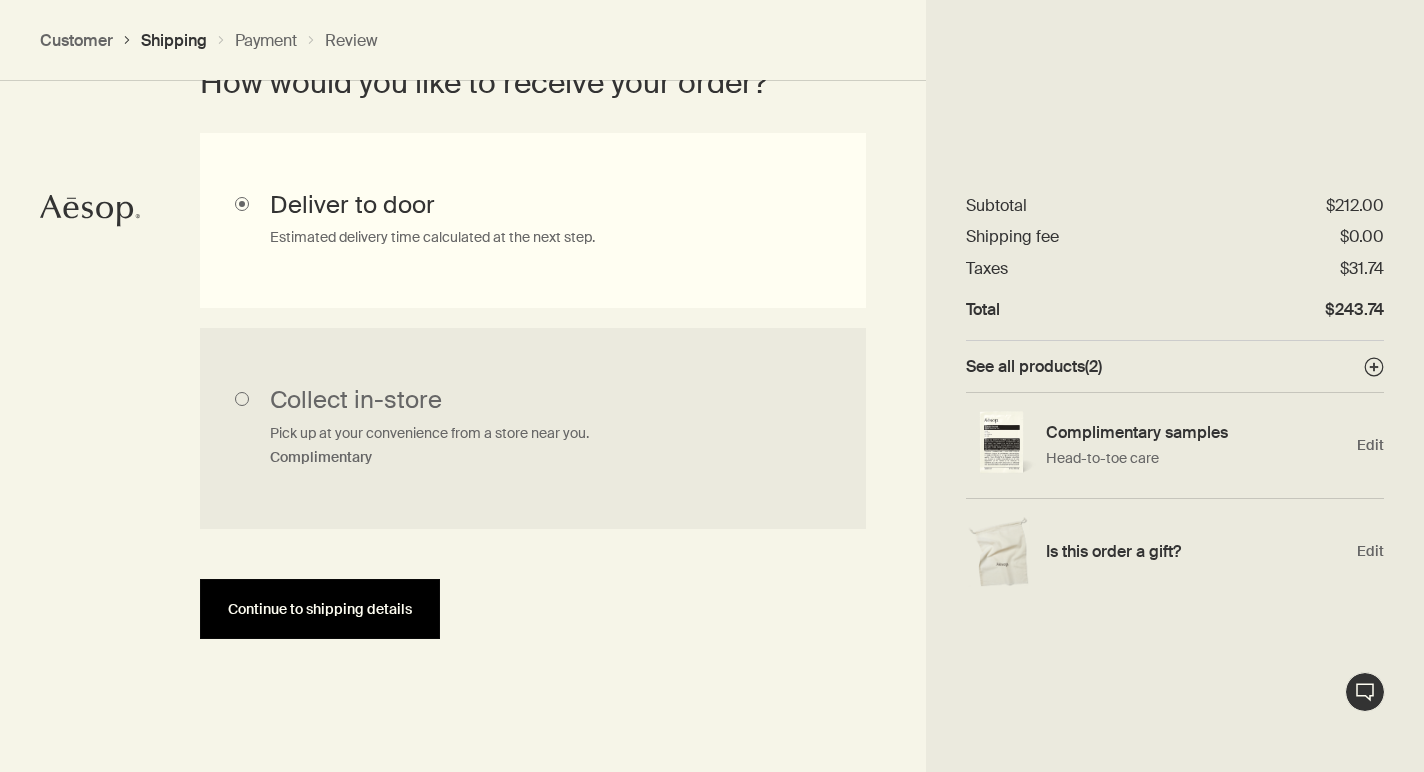 click on "Continue to shipping details" at bounding box center [320, 609] 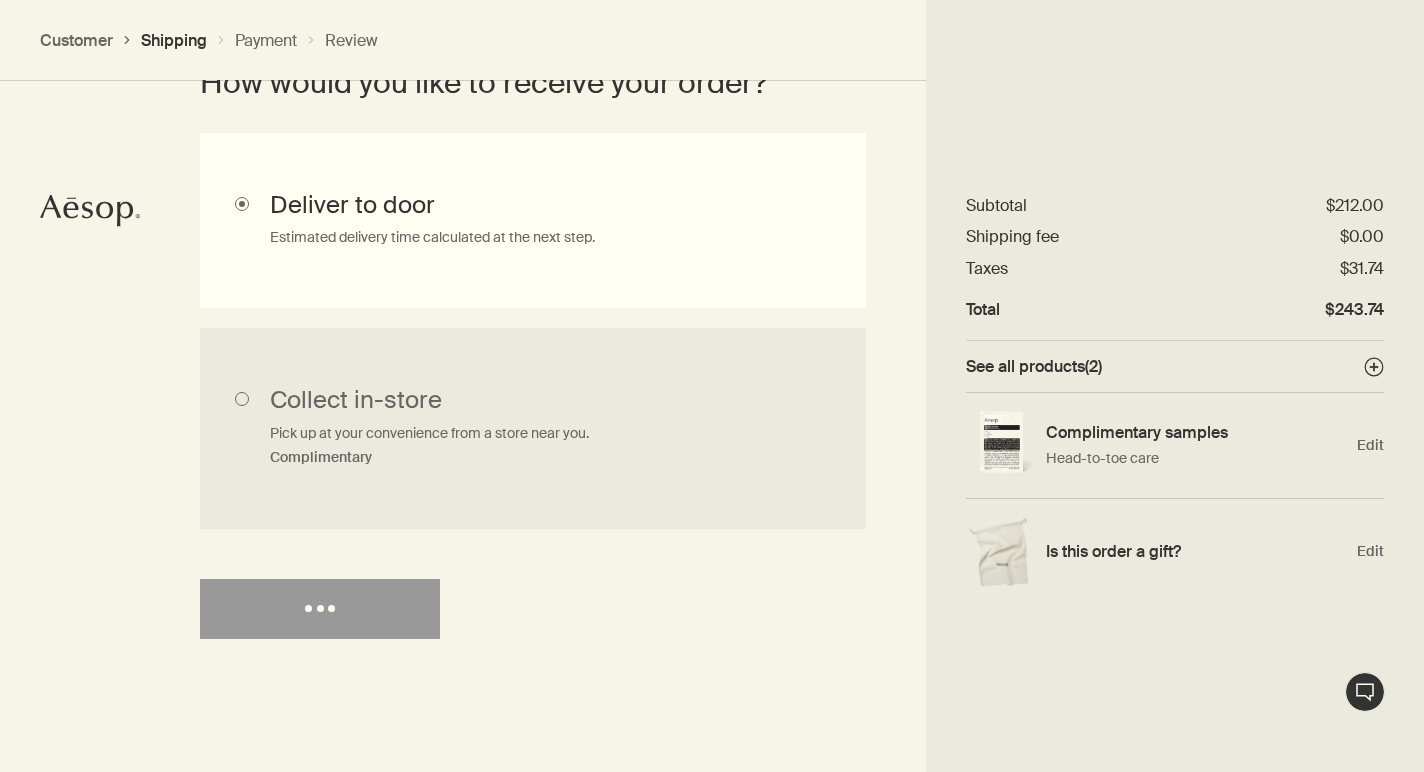 select on "CA" 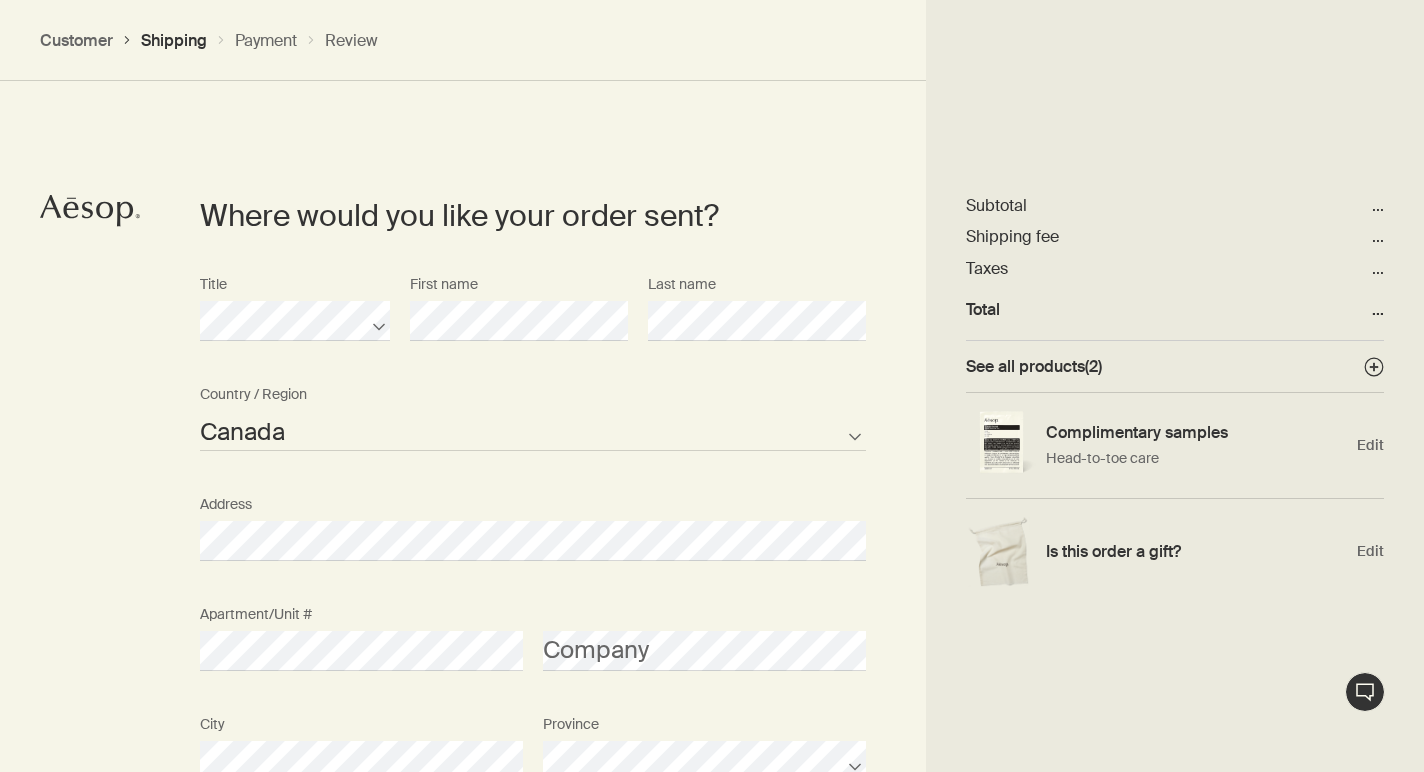 scroll, scrollTop: 865, scrollLeft: 0, axis: vertical 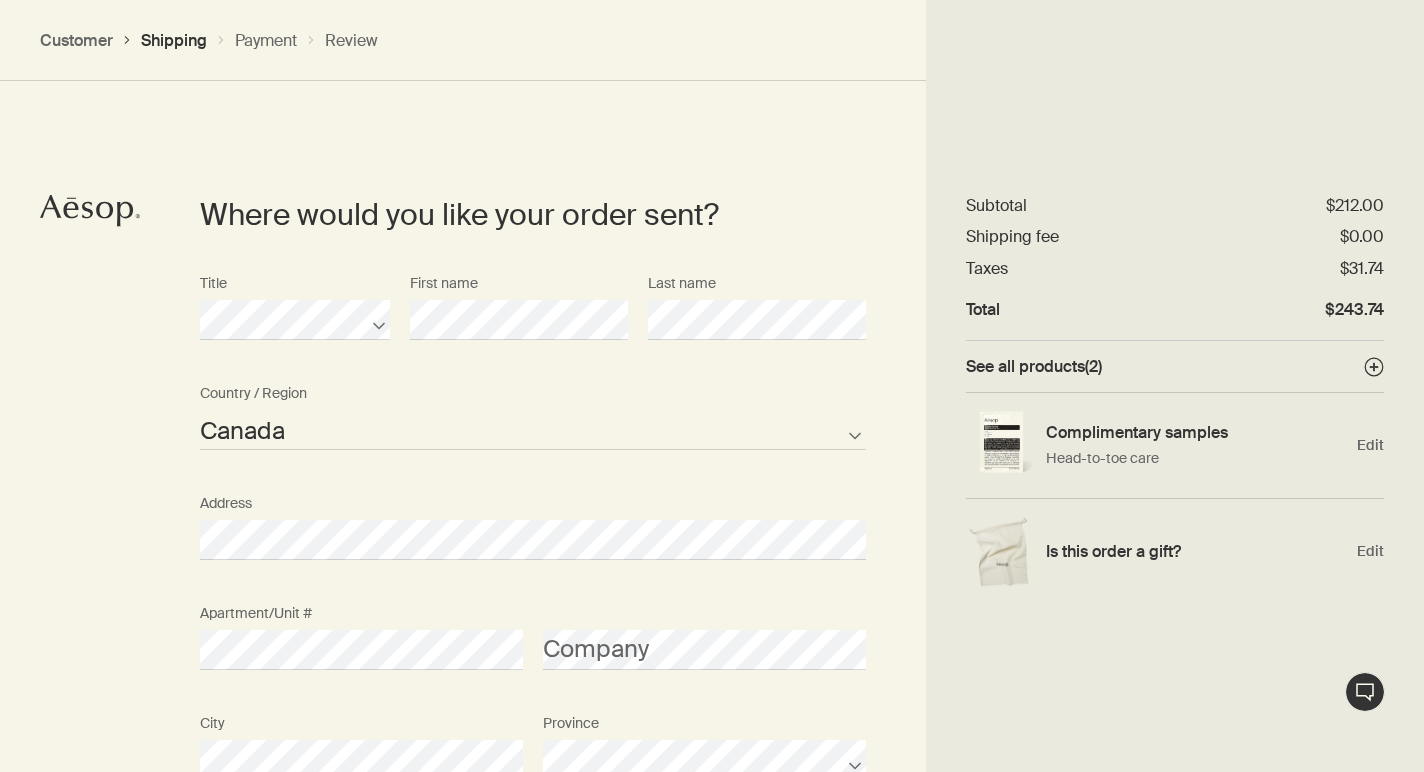 click on "Where would you like your order sent? Title First name Last name Canada Not listed Country / Region Address Apartment/Unit # Company City Province Postcode AFG ALB DZA ASM AND AGO AIA ATA ATG ARG ARM ABW AUS AUT AZE BHS BHR BGD BRB BLR BEL BLZ BEN BMU BTN BOL BIH BWA BRA IOT VGB BRN BGR BFA BDI KHM CMR CAN CPV CYM CAF TCD CHL CHN CXR CCK COL COM COK CRI HRV CUB CUW CYP CZE COD DNK DJI DMA DOM TLS ECU EGY SLV GNQ ERI EST ETH FLK FRO FJI FIN FRA PYF GAB GMB GEO DEU GHA GIB GRC GRL GRD GUM GTM GGY GIN GNB GUY HTI HND HKG HUN ISL IND IDN IRN IRQ IRL IMN ISR ITA CIV JAM JPN JEY JOR KAZ KEN KIR XKX KWT KGZ LAO LVA LBN LSO LBR LBY LIE LTU LUX MAC MKD MDG MWI MYS MDV MLI MLT MHL MRT MUS MYT MEX FSM MDA MCO MNG MNE MSR MAR MOZ MMR NAM NRU NPL NLD ANT NCL NZL NIC NER NGA NIU PRK MNP NOR OMN PAK PLW PSE PAN PNG PRY PER PHL PCN POL PRT PRI QAT COG REU ROU RUS RWA BLM SHN KNA LCA MAF SPM VCT WSM SMR STP SAU SEN SRB SYC SLE SGP SXM SVK SVN SLB SOM KOR ZAF SSD ESP LKA SDN SUR SJM SWZ SWE CHE SYR TWN TJK TZA THA TGO TKL TON" at bounding box center (712, 1001) 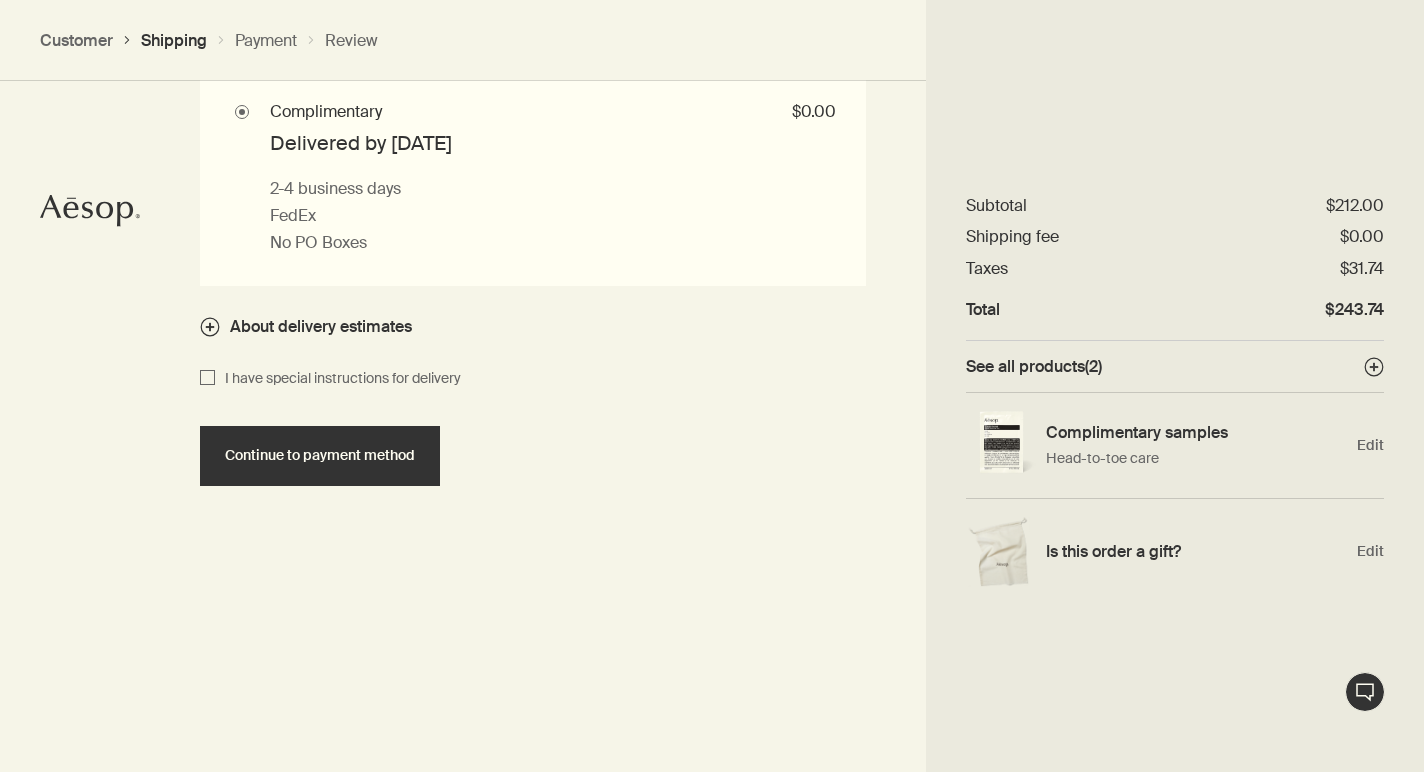 scroll, scrollTop: 1985, scrollLeft: 0, axis: vertical 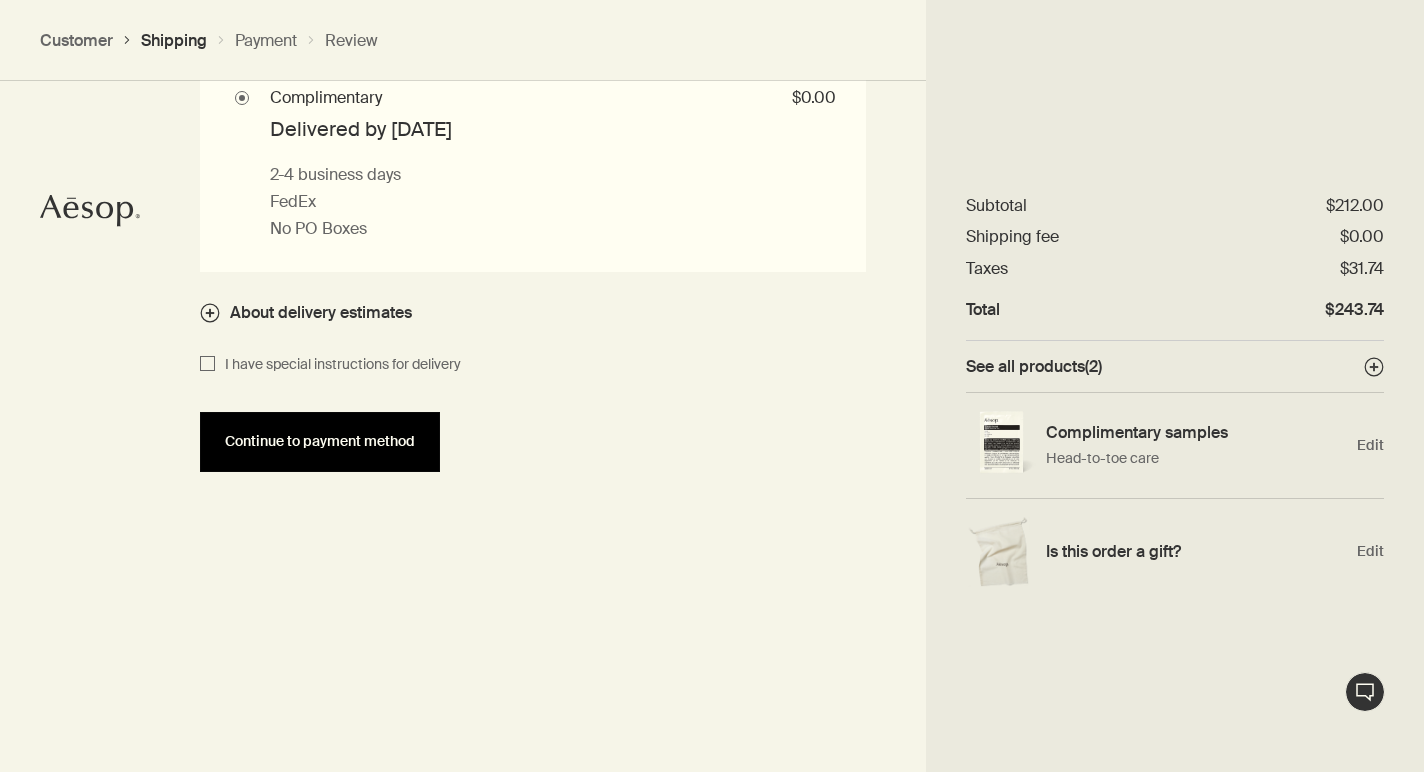 click on "Continue to payment method" at bounding box center [320, 442] 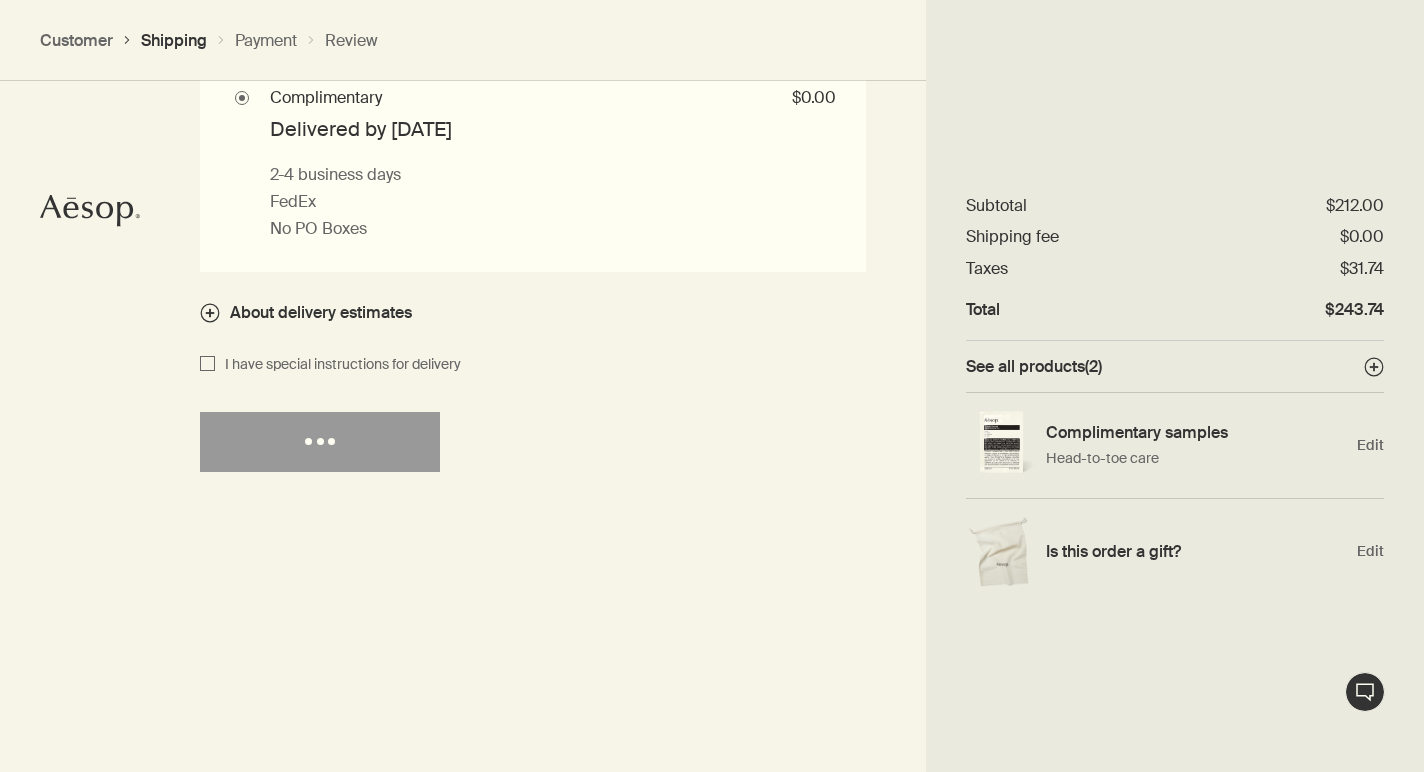 select on "CA" 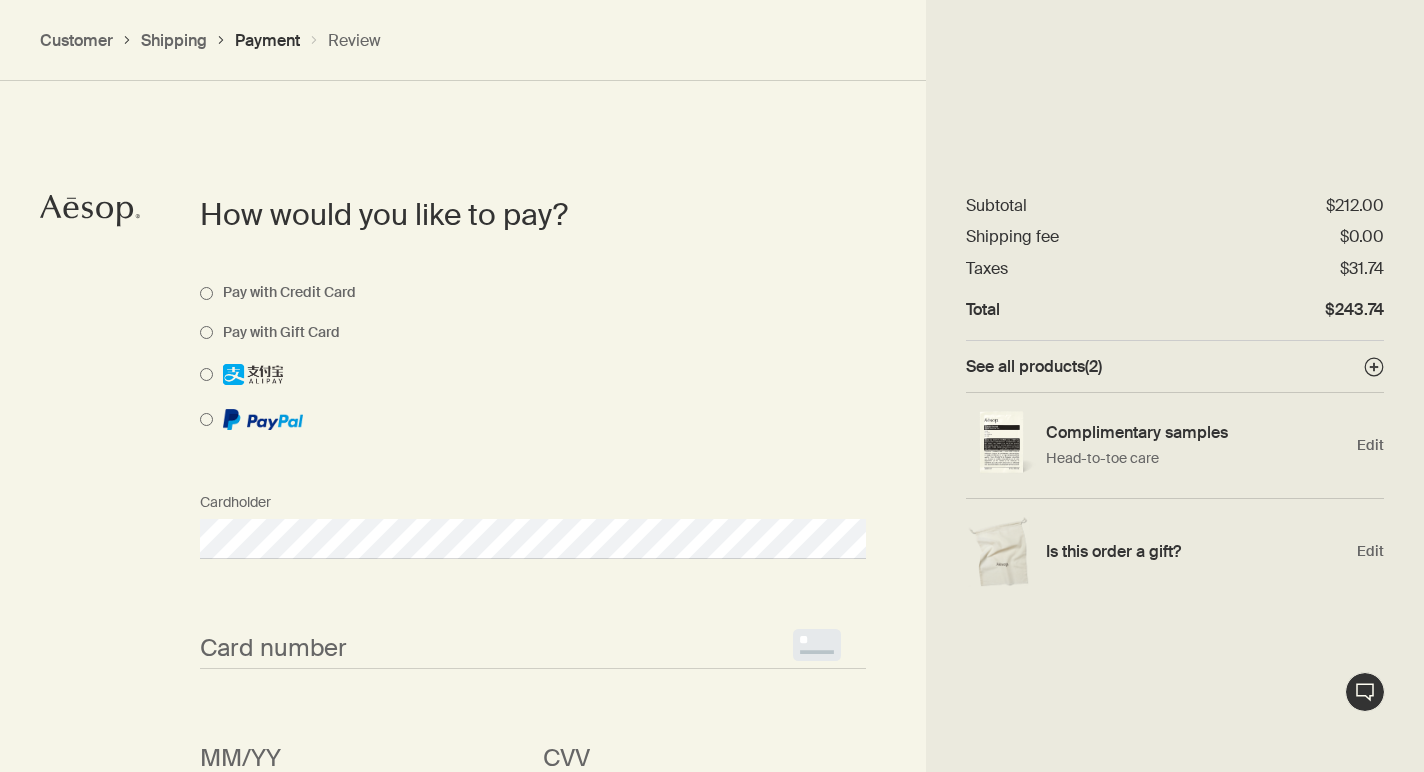 scroll, scrollTop: 1418, scrollLeft: 0, axis: vertical 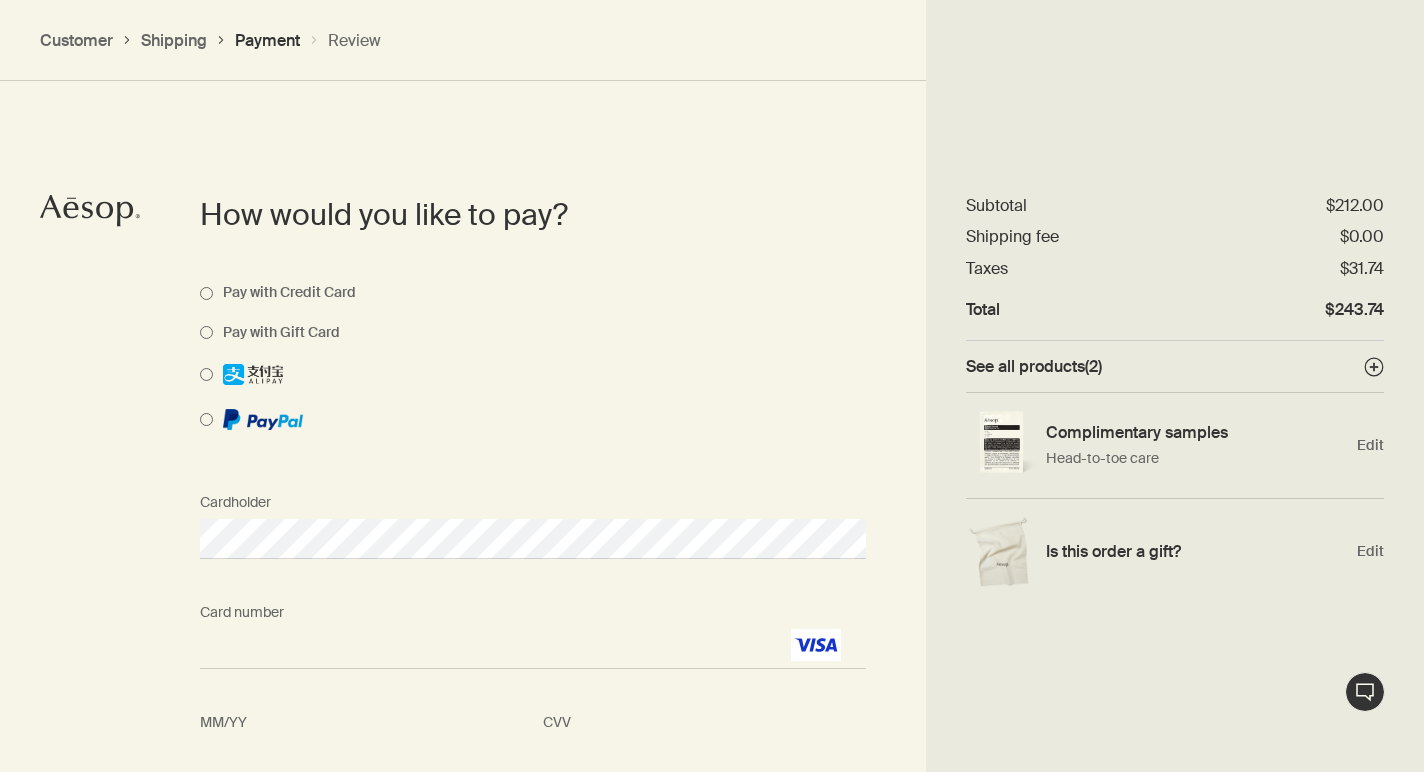 click at bounding box center [712, -646] 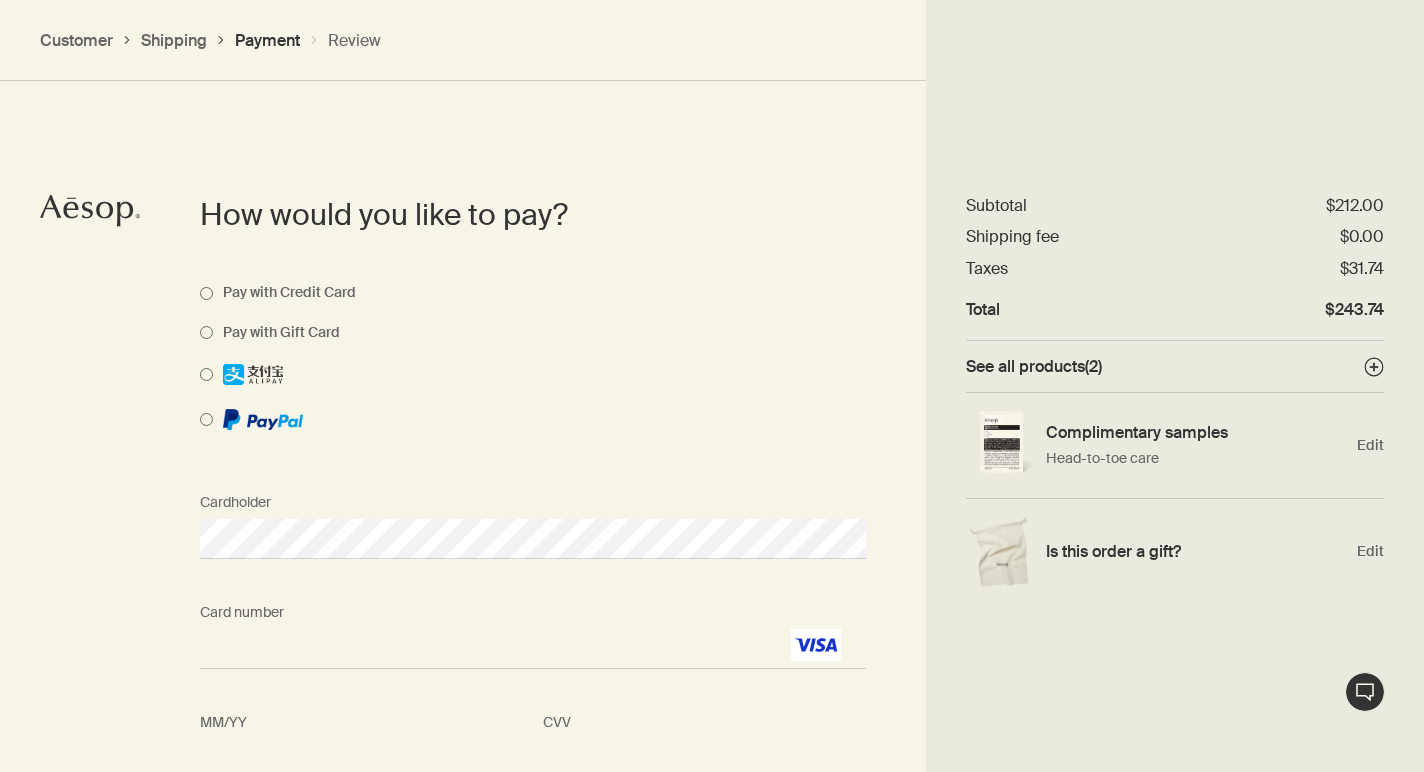 scroll, scrollTop: 1855, scrollLeft: 0, axis: vertical 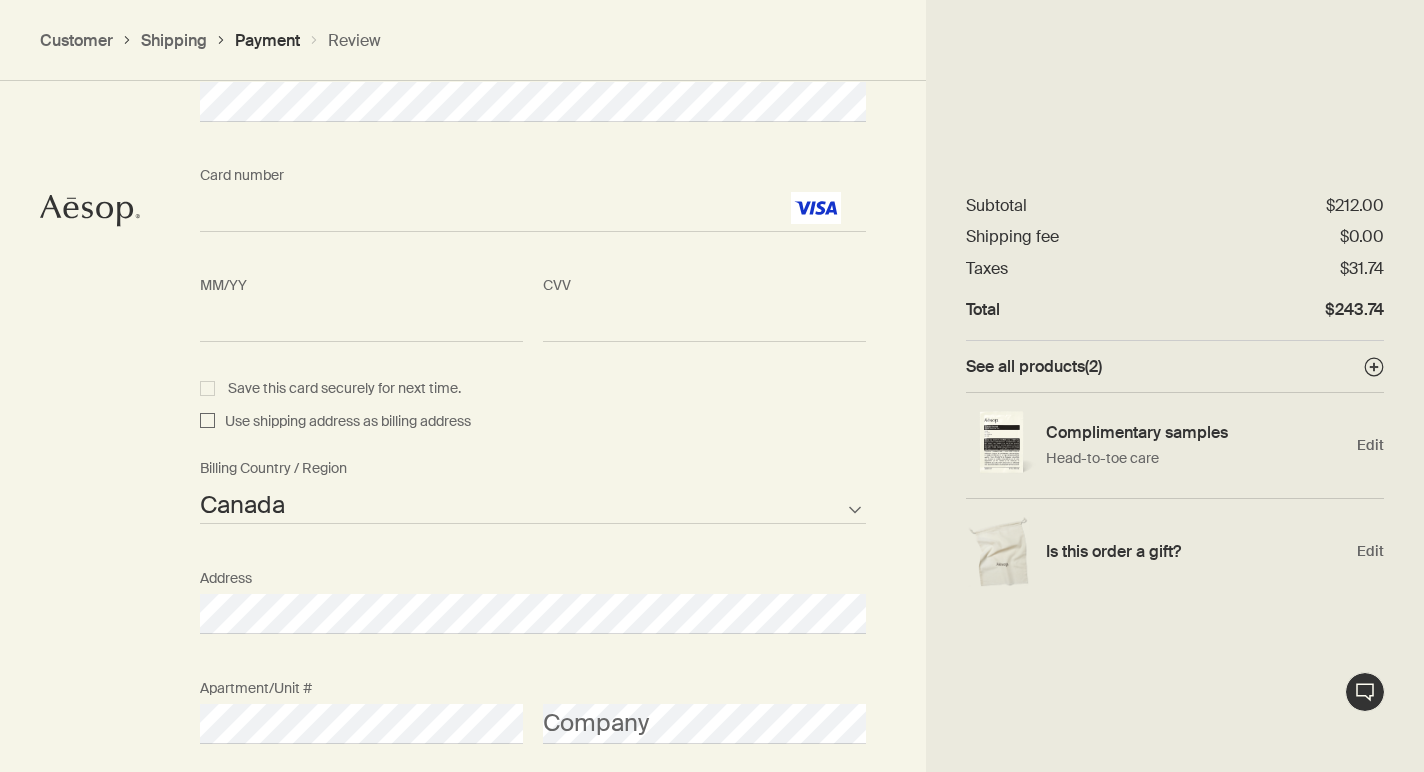 click on "Save this card securely for next time." at bounding box center [533, 389] 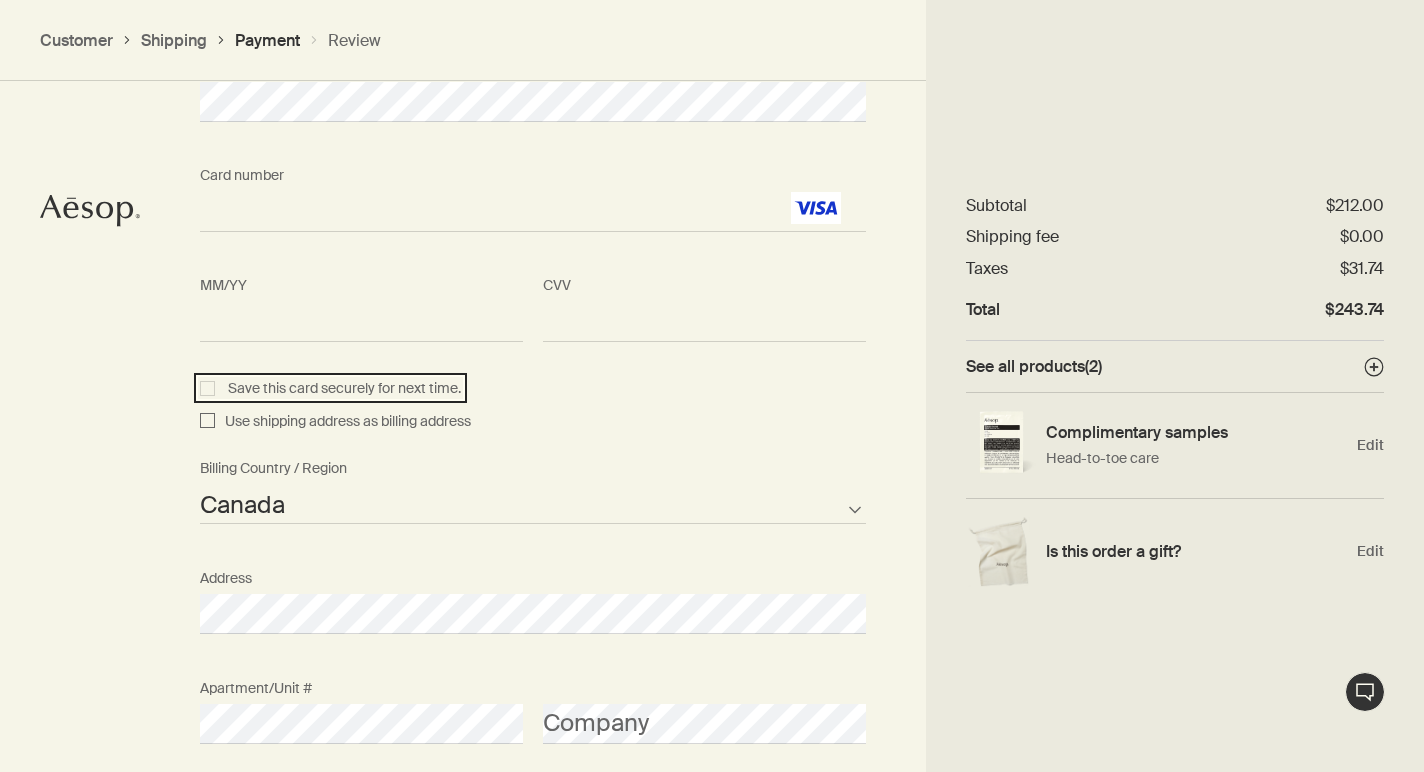 click on "Save this card securely for next time." at bounding box center [210, 386] 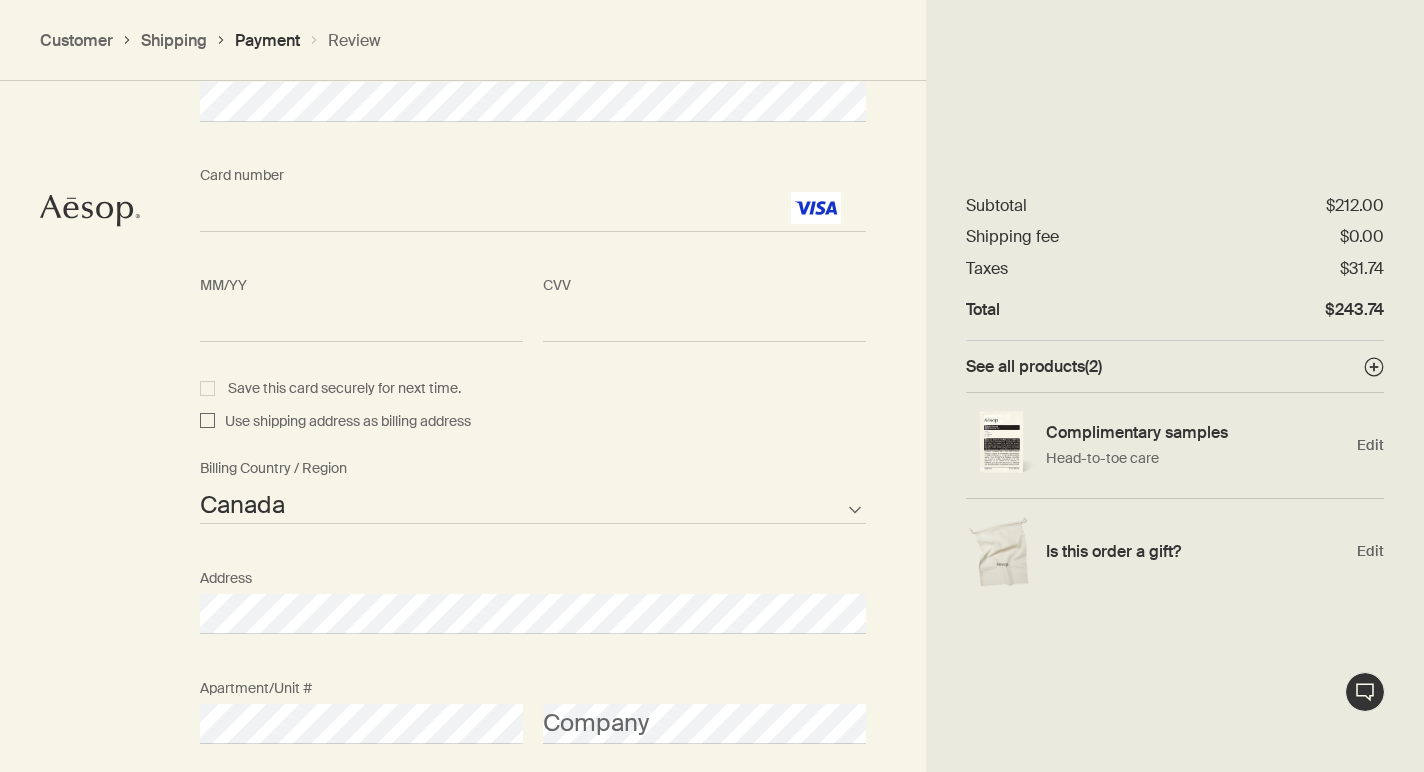 checkbox on "true" 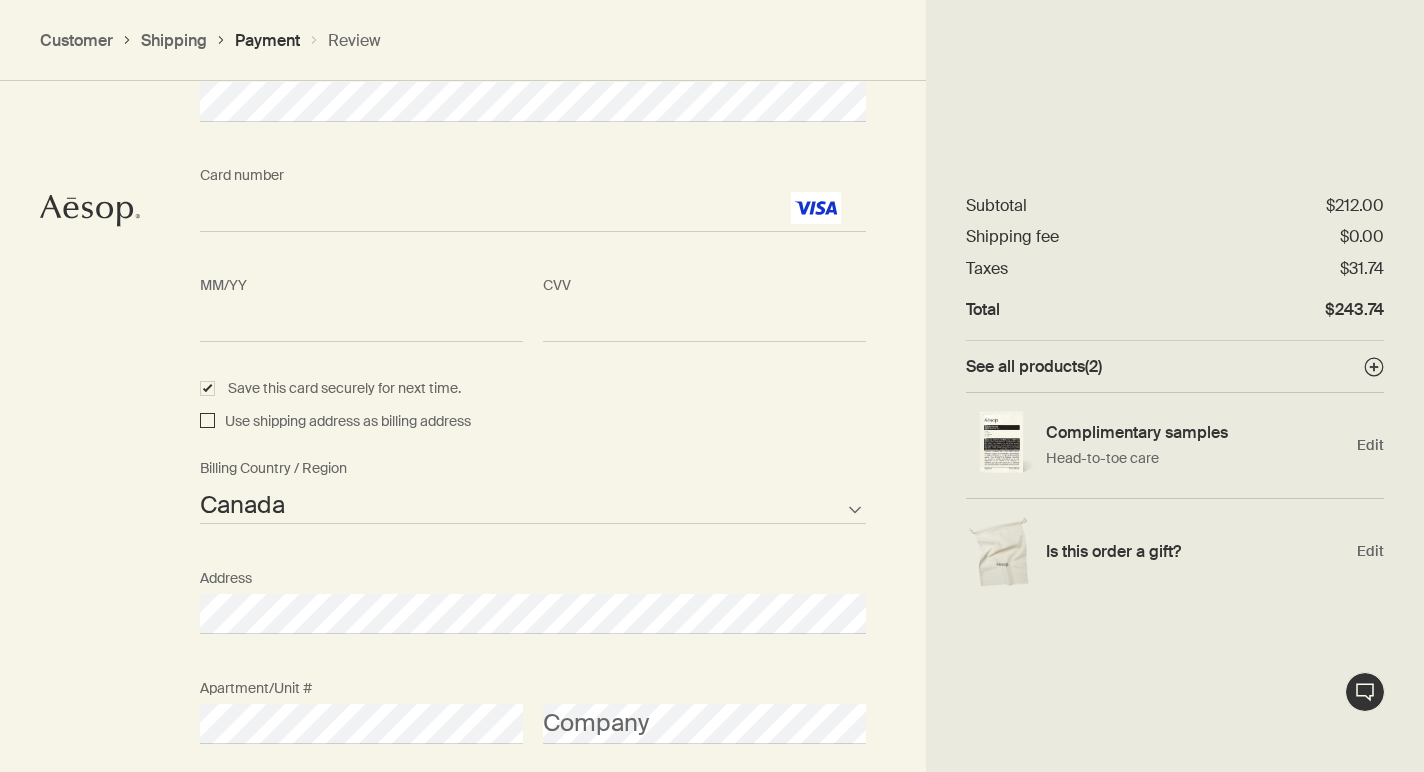 click on "Use shipping address as billing address" at bounding box center (207, 422) 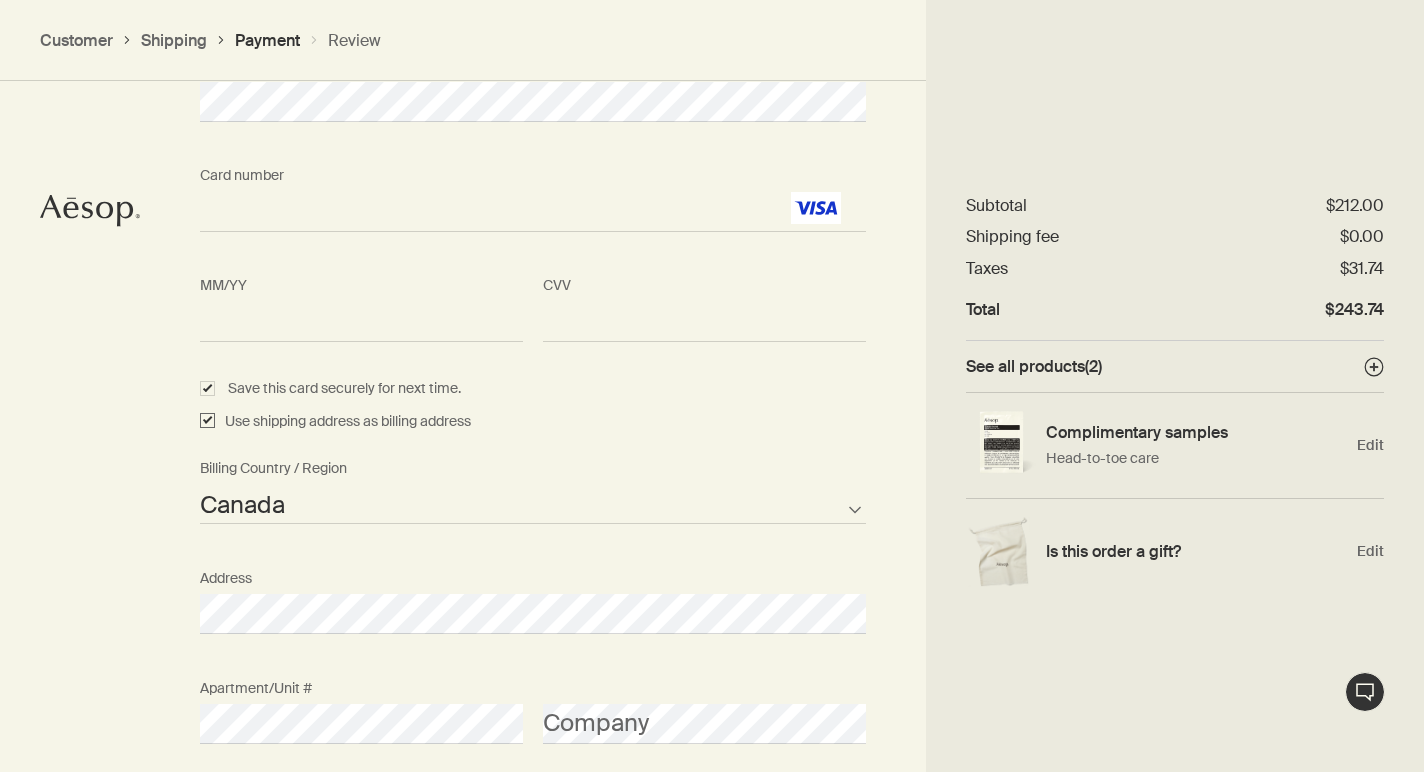 checkbox on "true" 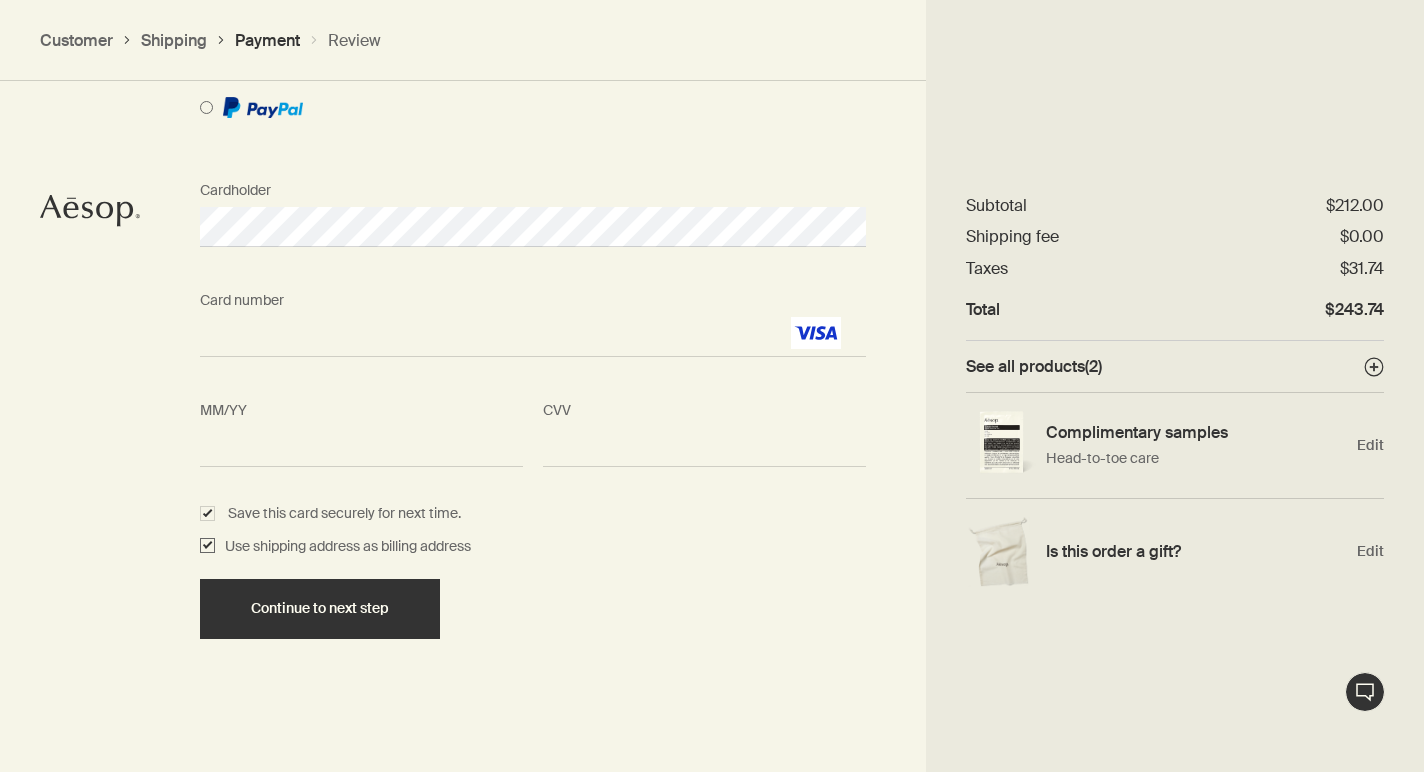 scroll, scrollTop: 1730, scrollLeft: 0, axis: vertical 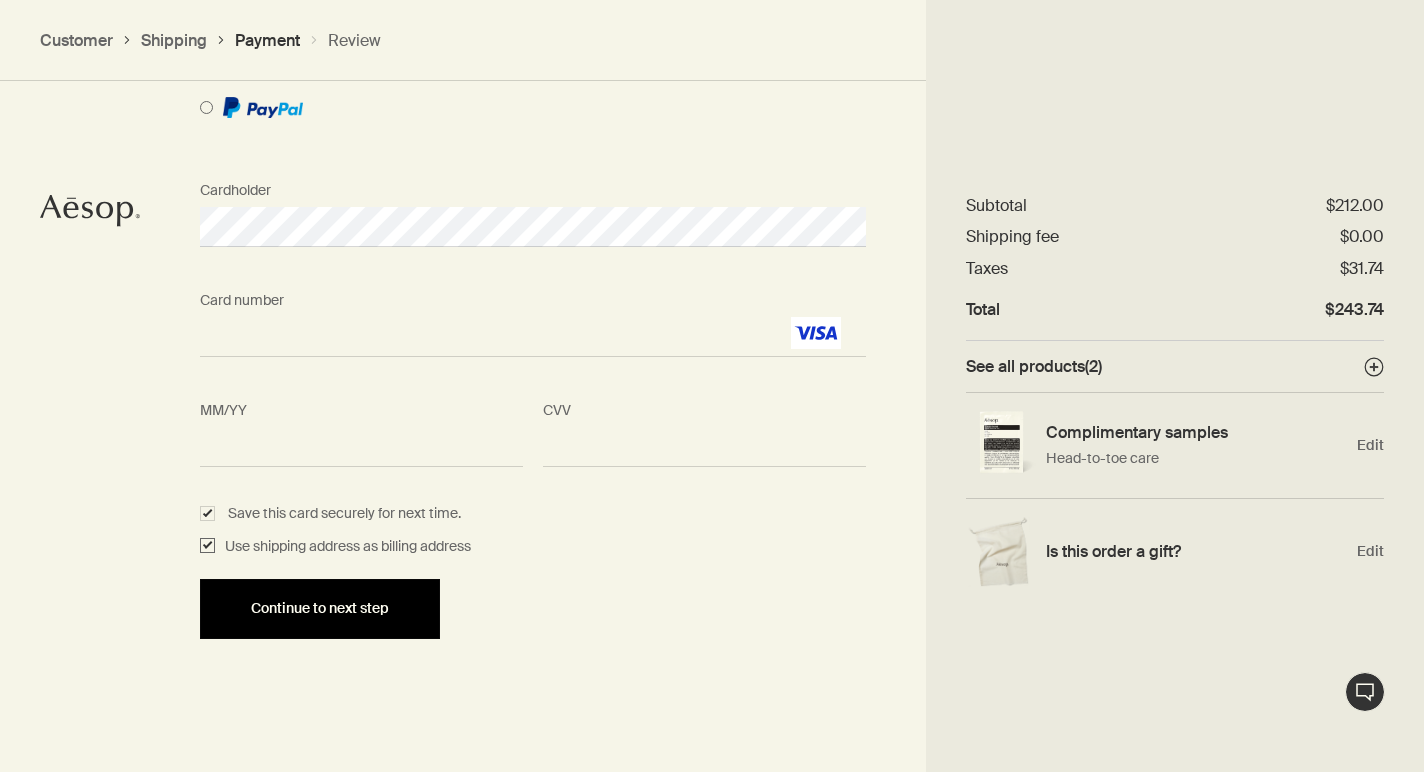 click on "Continue to next step" at bounding box center (320, 608) 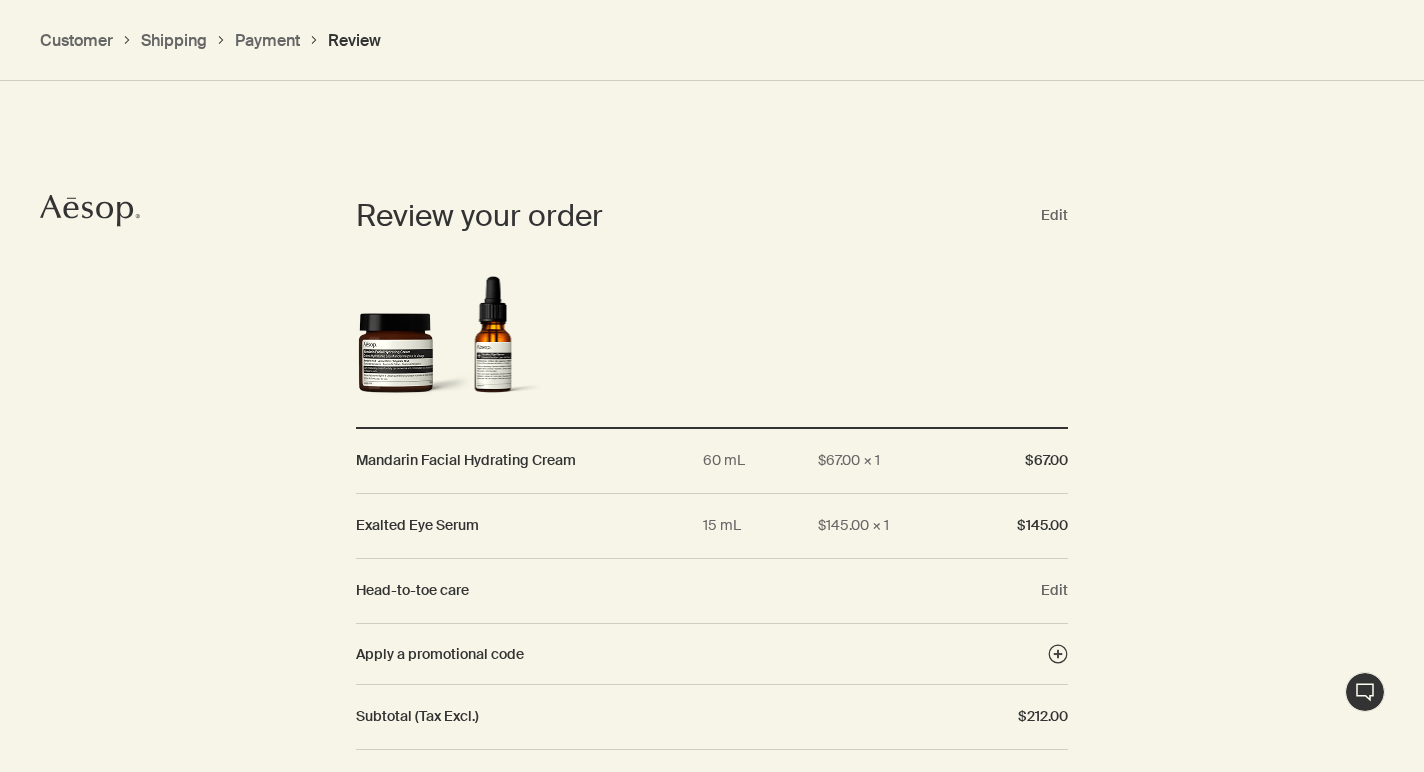 scroll, scrollTop: 1795, scrollLeft: 0, axis: vertical 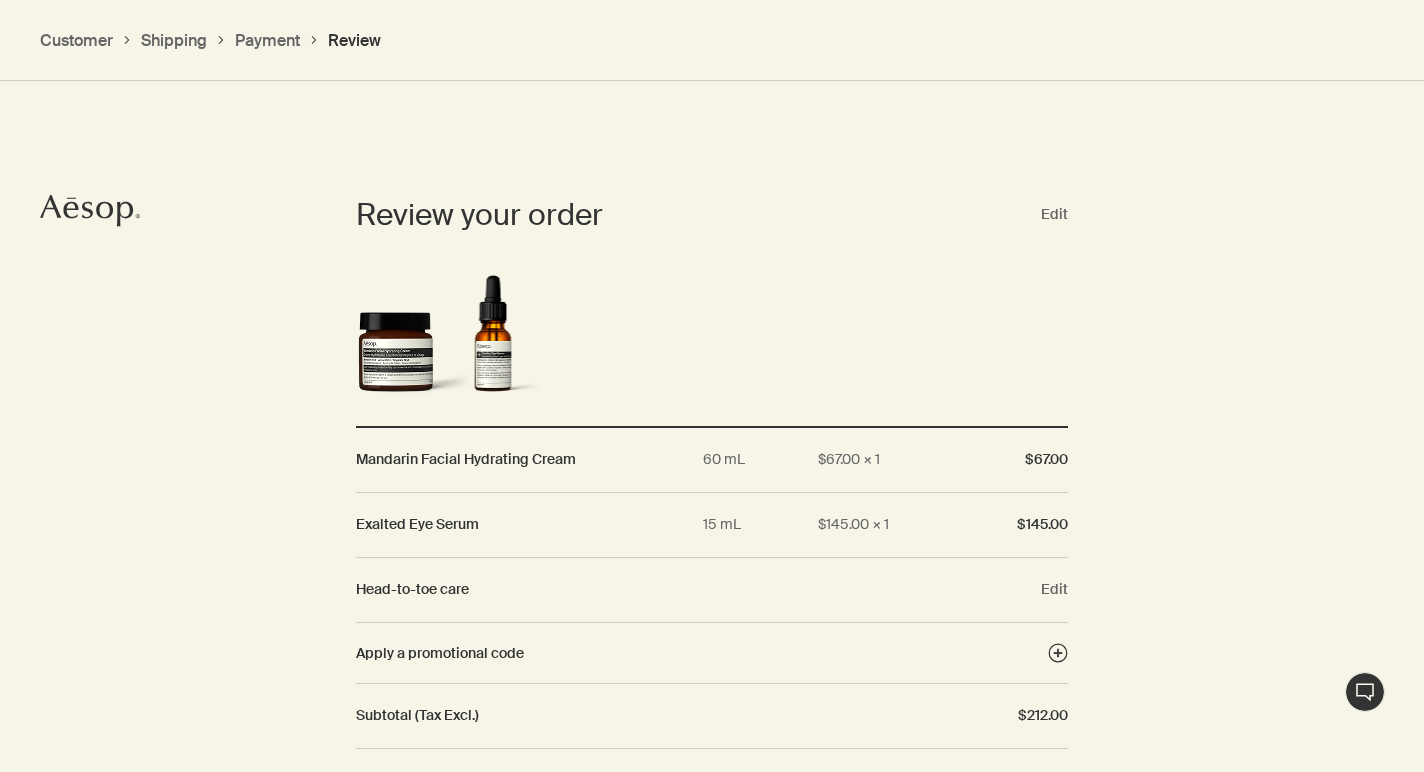 click on "Review your order Edit Mandarin Facial Hydrating Cream 60 mL  $67.00   ×   1 $67.00 Exalted Eye Serum 15 mL $145.00   ×   1 $145.00 Head-to-toe care  Edit Apply a promotional code Subtotal (Tax Excl.) $212.00 Shipping Method - Complimentary $0.00 Taxes PST $0.00 Taxes QST $21.14 Taxes GST $10.60 Total $243.74" at bounding box center [712, 552] 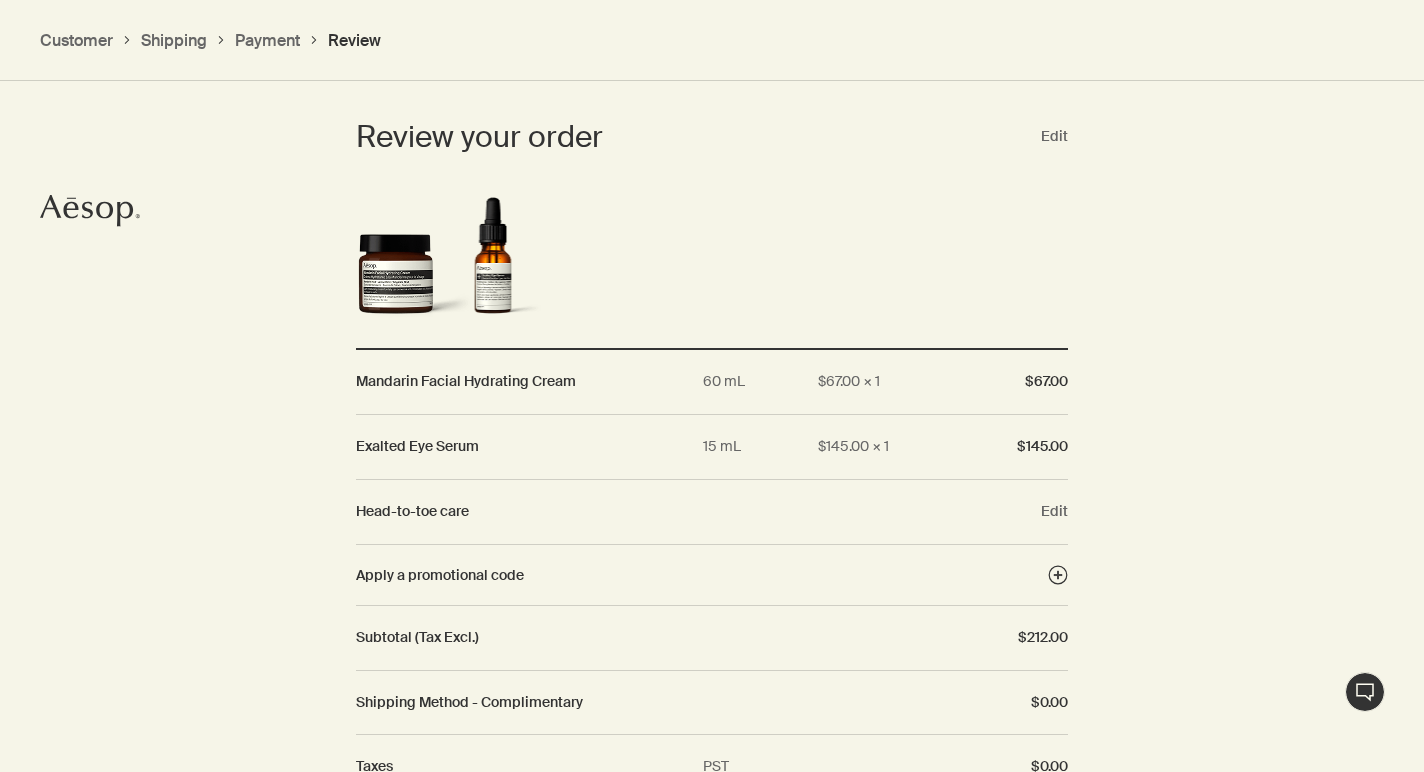 scroll, scrollTop: 1875, scrollLeft: 0, axis: vertical 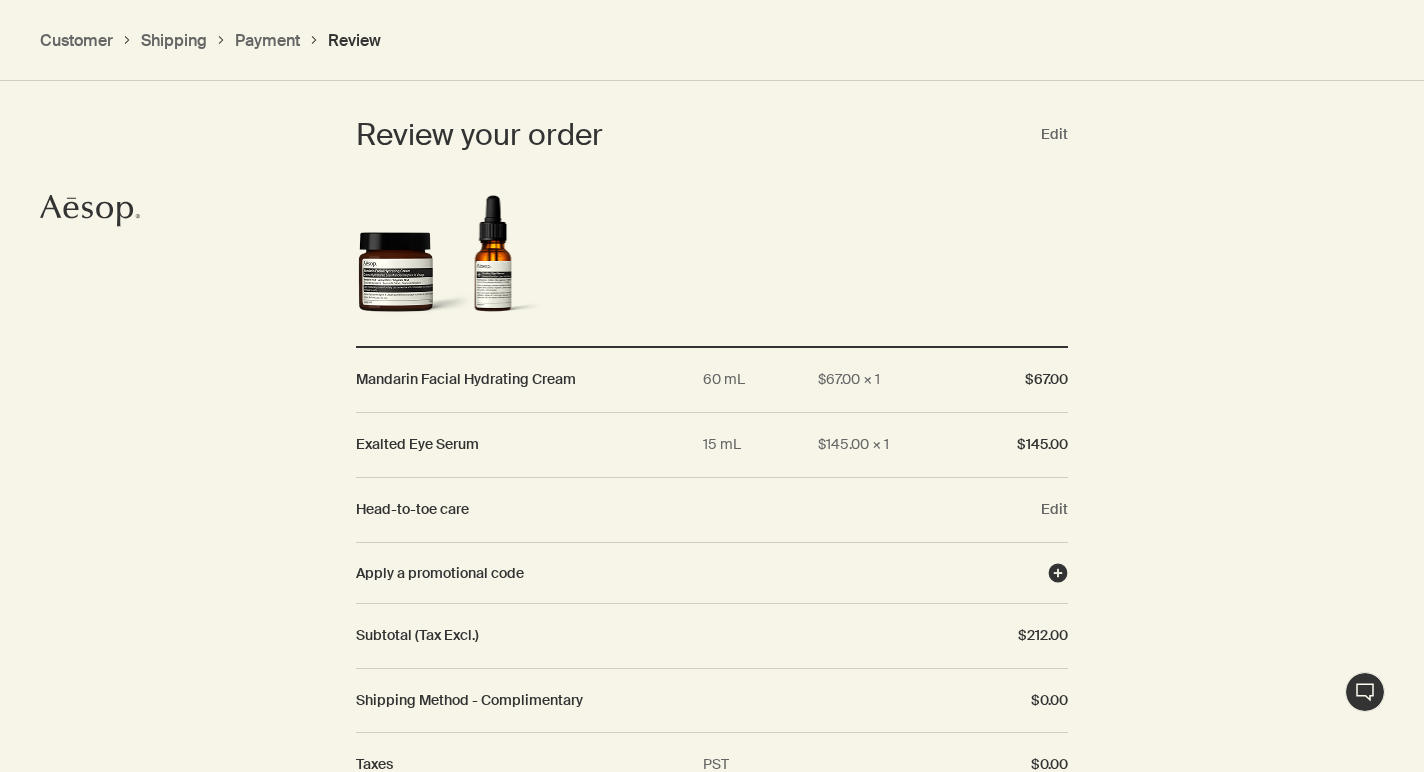 click 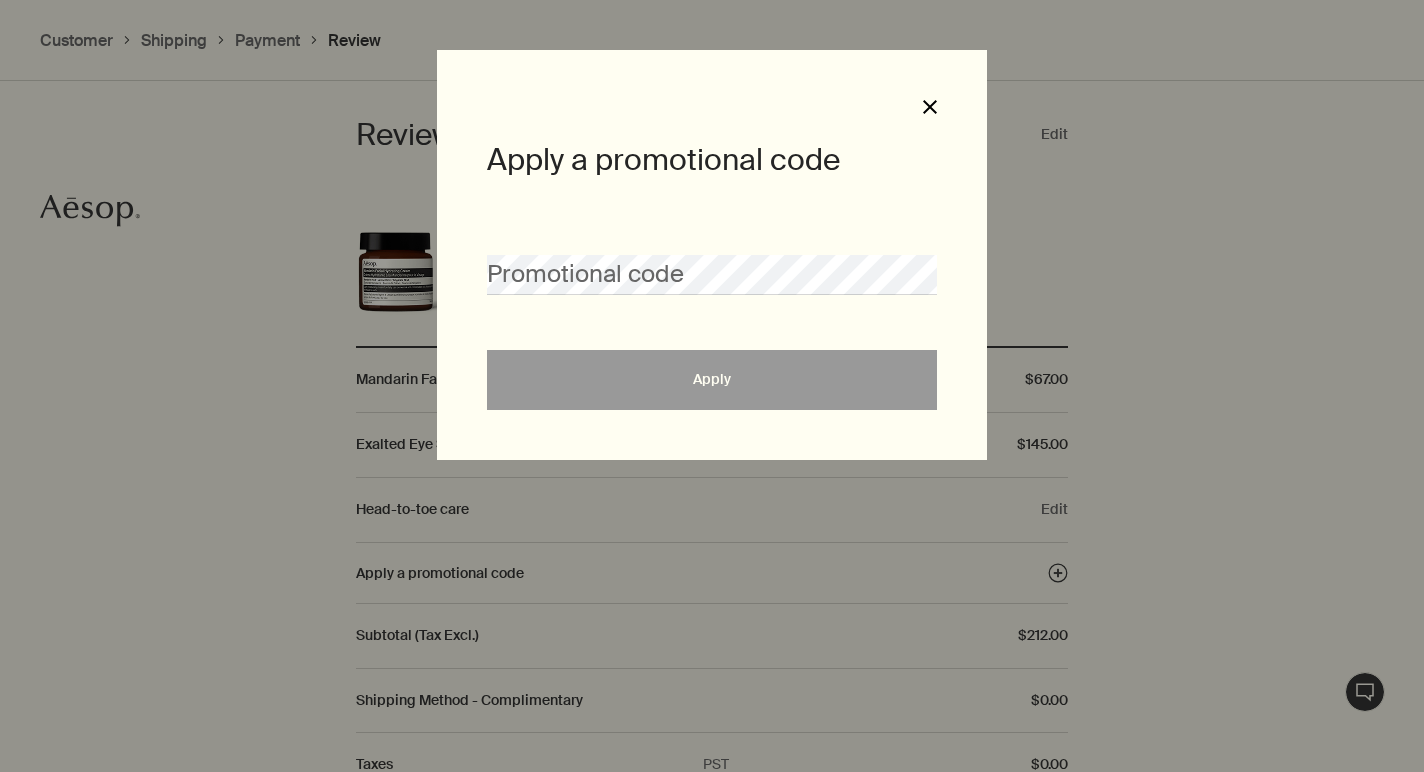 click 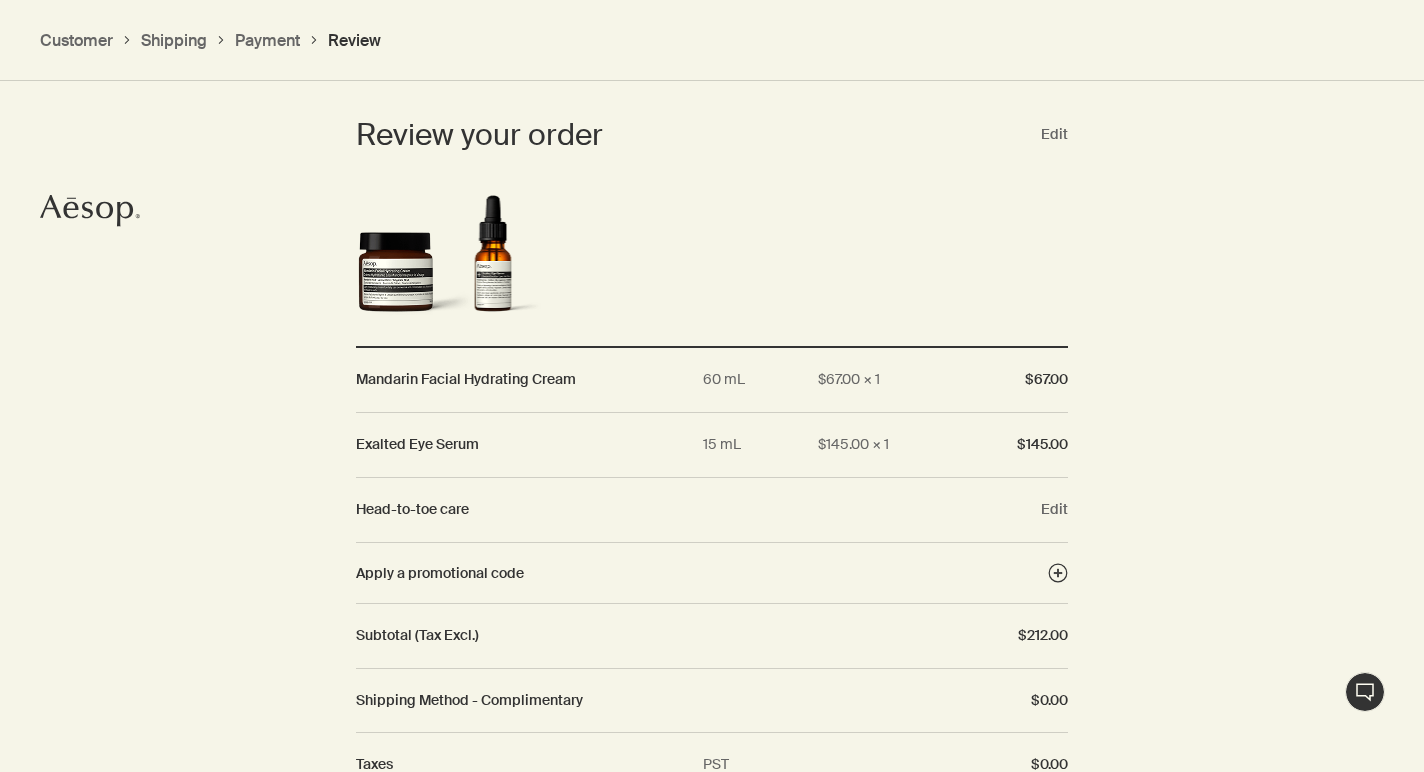 click on "Review your order Edit Mandarin Facial Hydrating Cream 60 mL  $67.00   ×   1 $67.00 Exalted Eye Serum 15 mL $145.00   ×   1 $145.00 Head-to-toe care  Edit Apply a promotional code Subtotal (Tax Excl.) $212.00 Shipping Method - Complimentary $0.00 Taxes PST $0.00 Taxes QST $21.14 Taxes GST $10.60 Total $243.74" at bounding box center (712, 472) 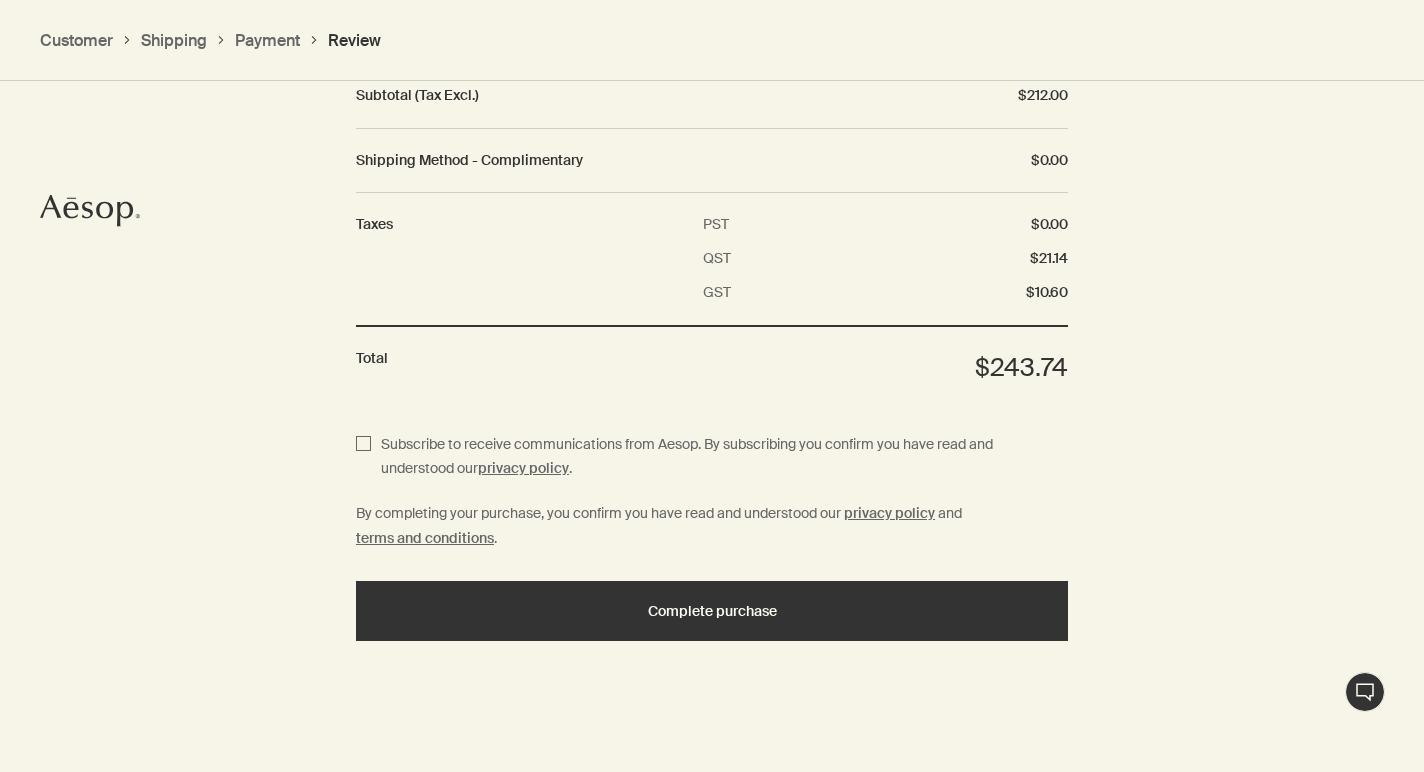 scroll, scrollTop: 2417, scrollLeft: 0, axis: vertical 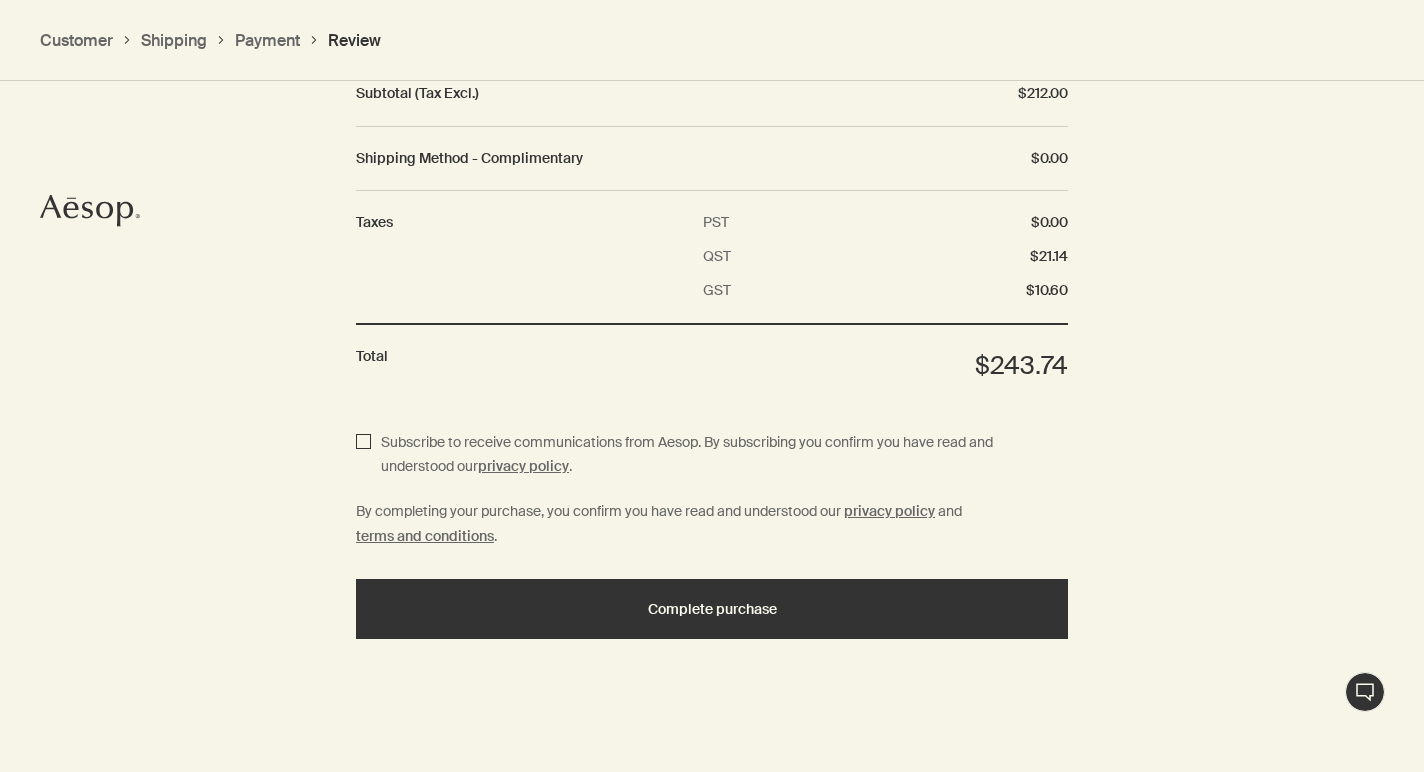 click on "Subscribe to receive communications from Aesop. By subscribing you confirm you have read and understood our   privacy policy ." at bounding box center [363, 455] 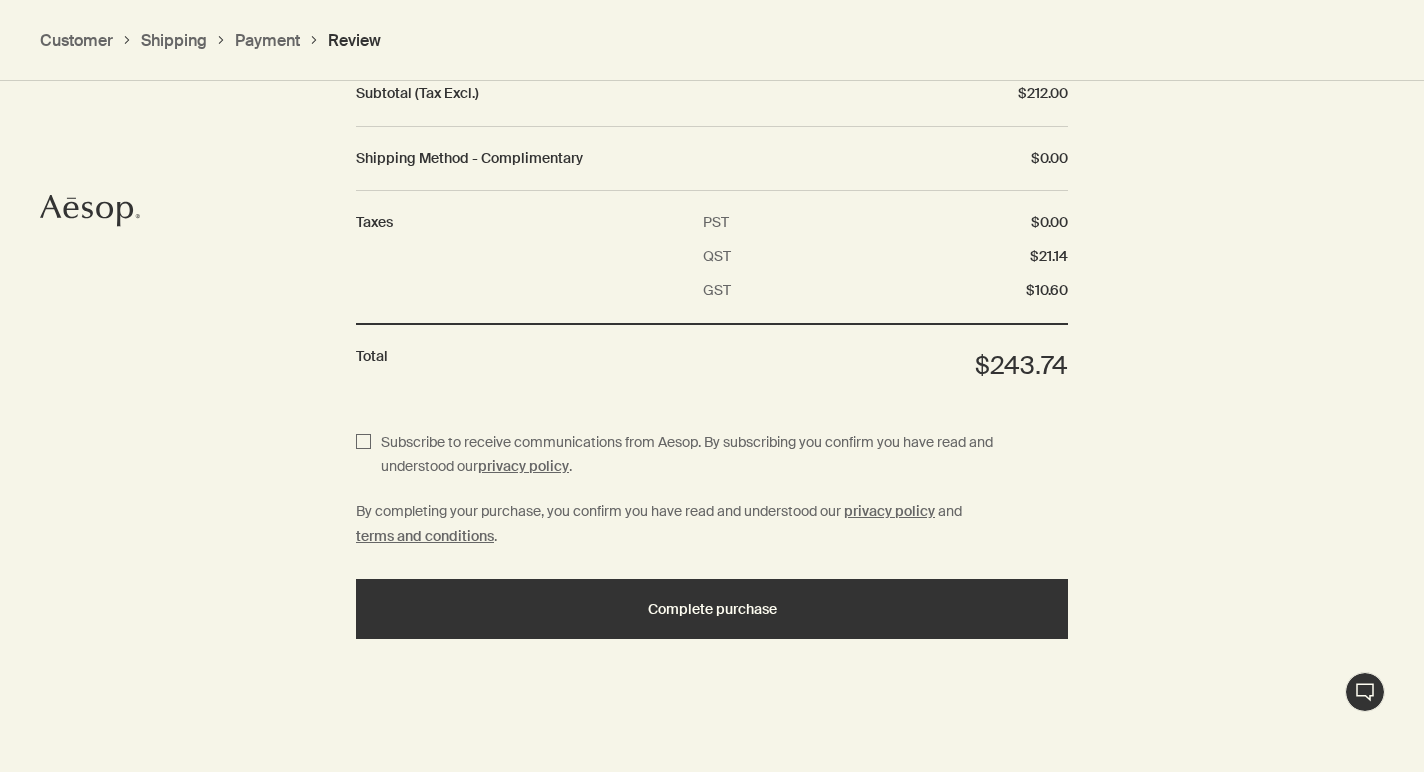 checkbox on "true" 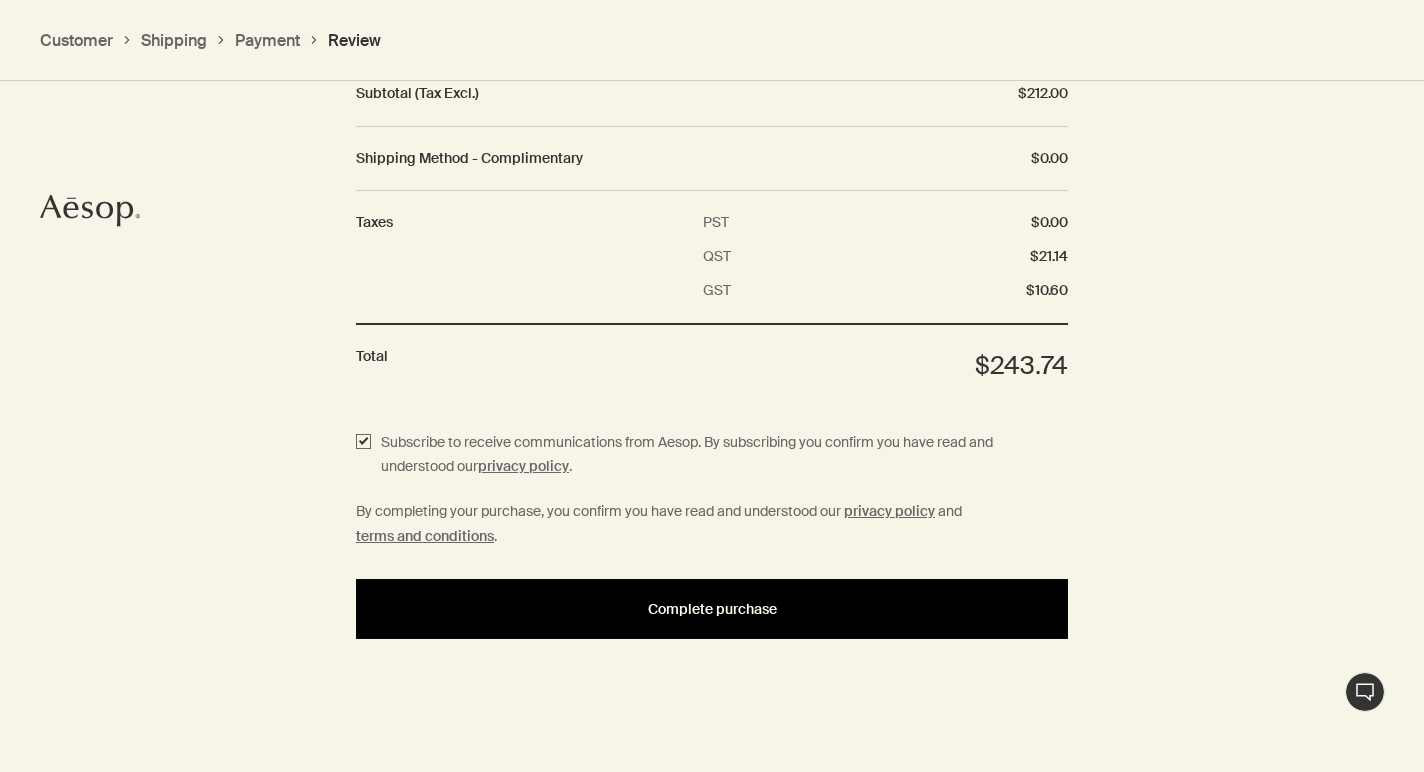 click on "Complete purchase" at bounding box center (712, 609) 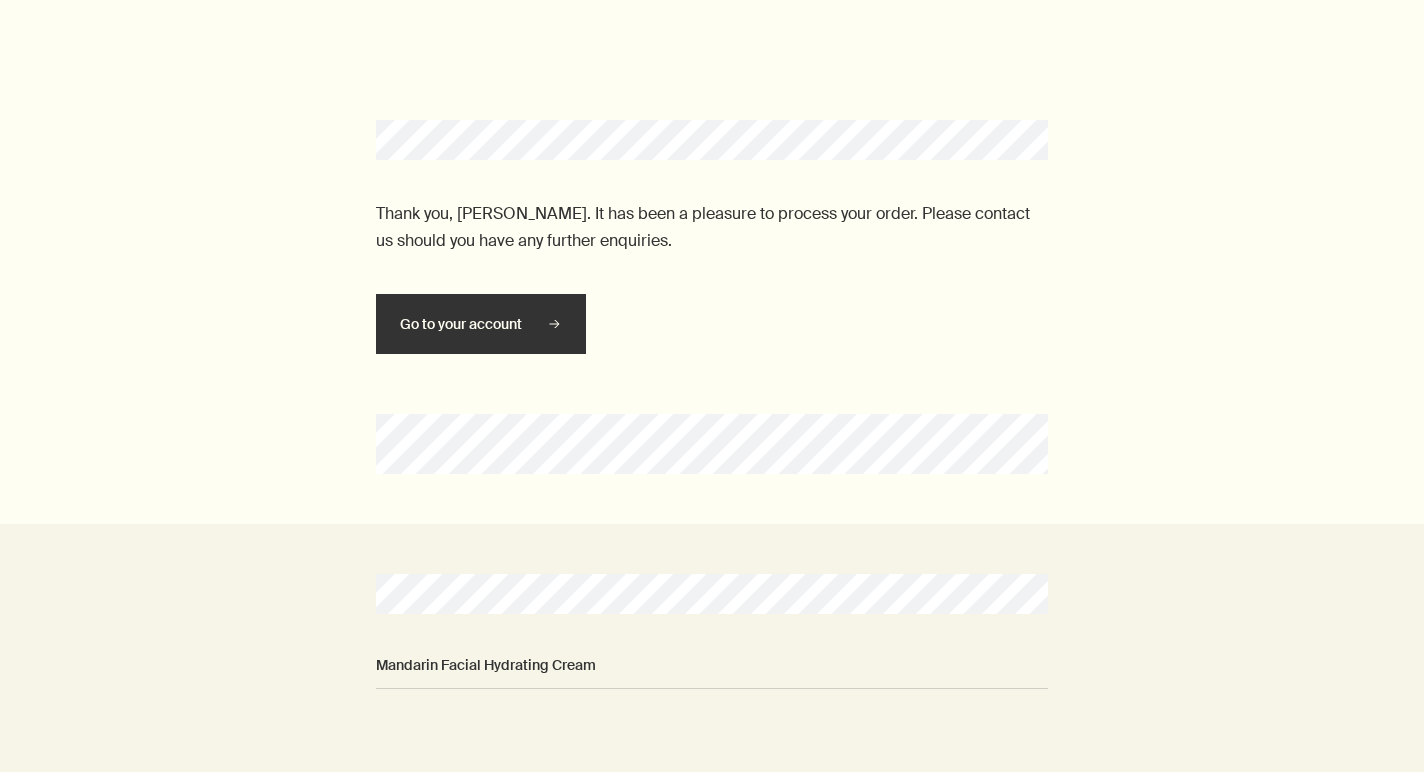 scroll, scrollTop: 0, scrollLeft: 0, axis: both 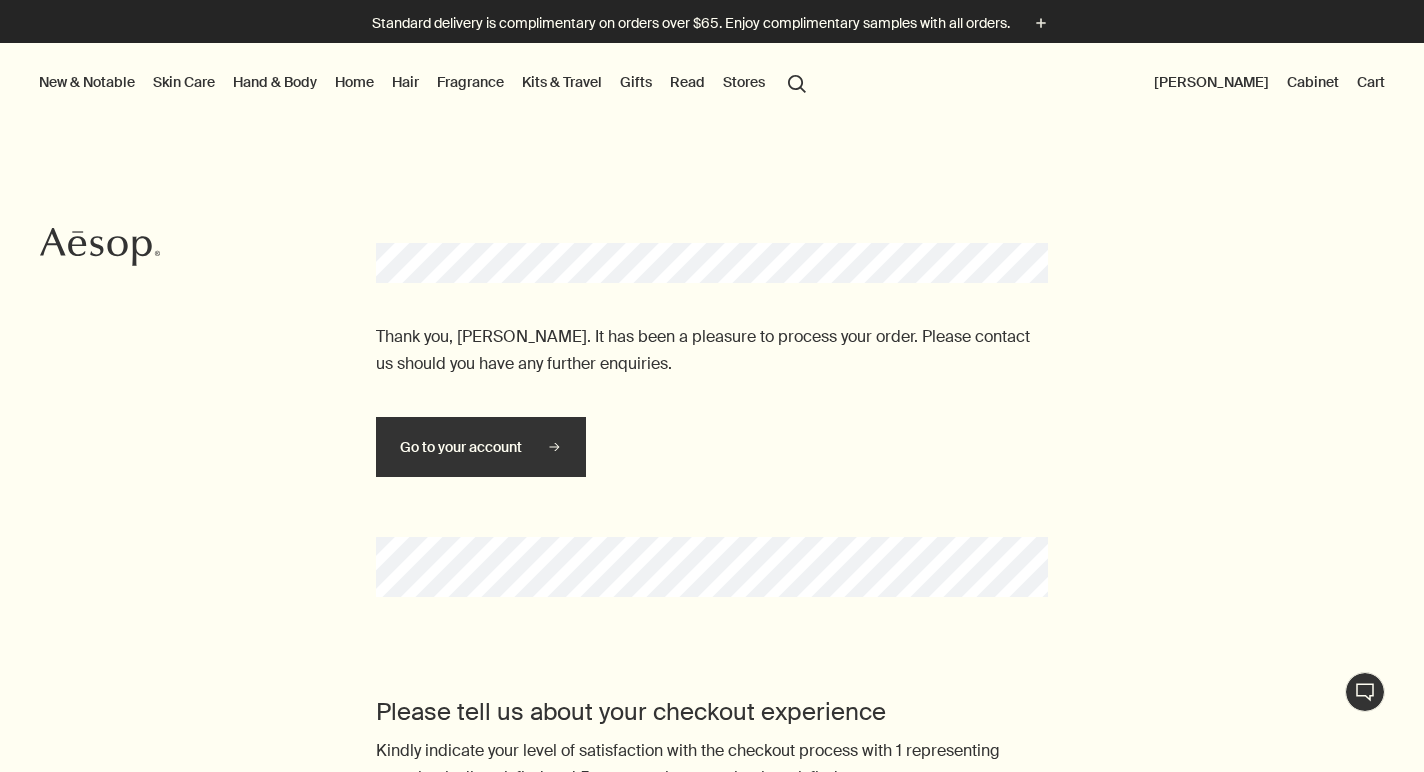 click on "Hair" at bounding box center [405, 82] 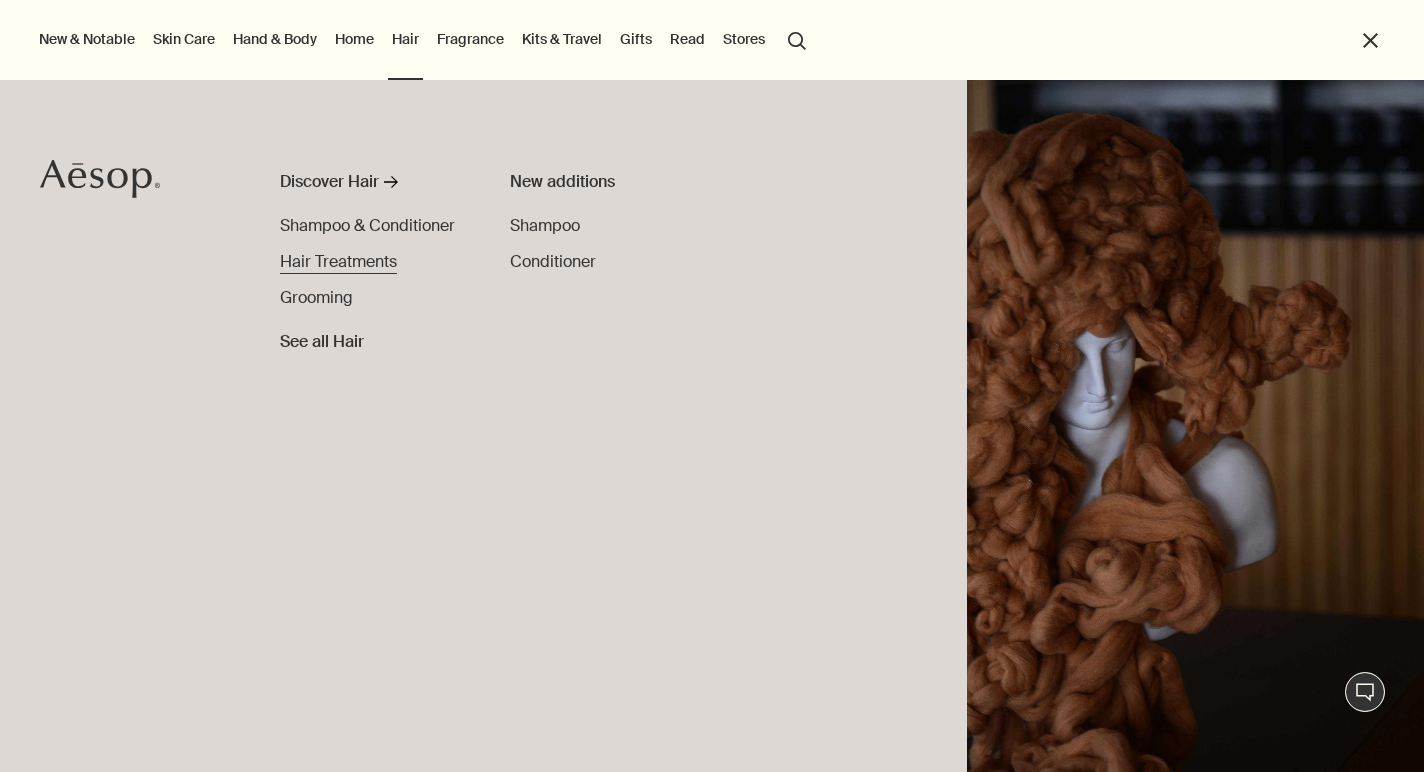 click on "Hair Treatments" at bounding box center (338, 261) 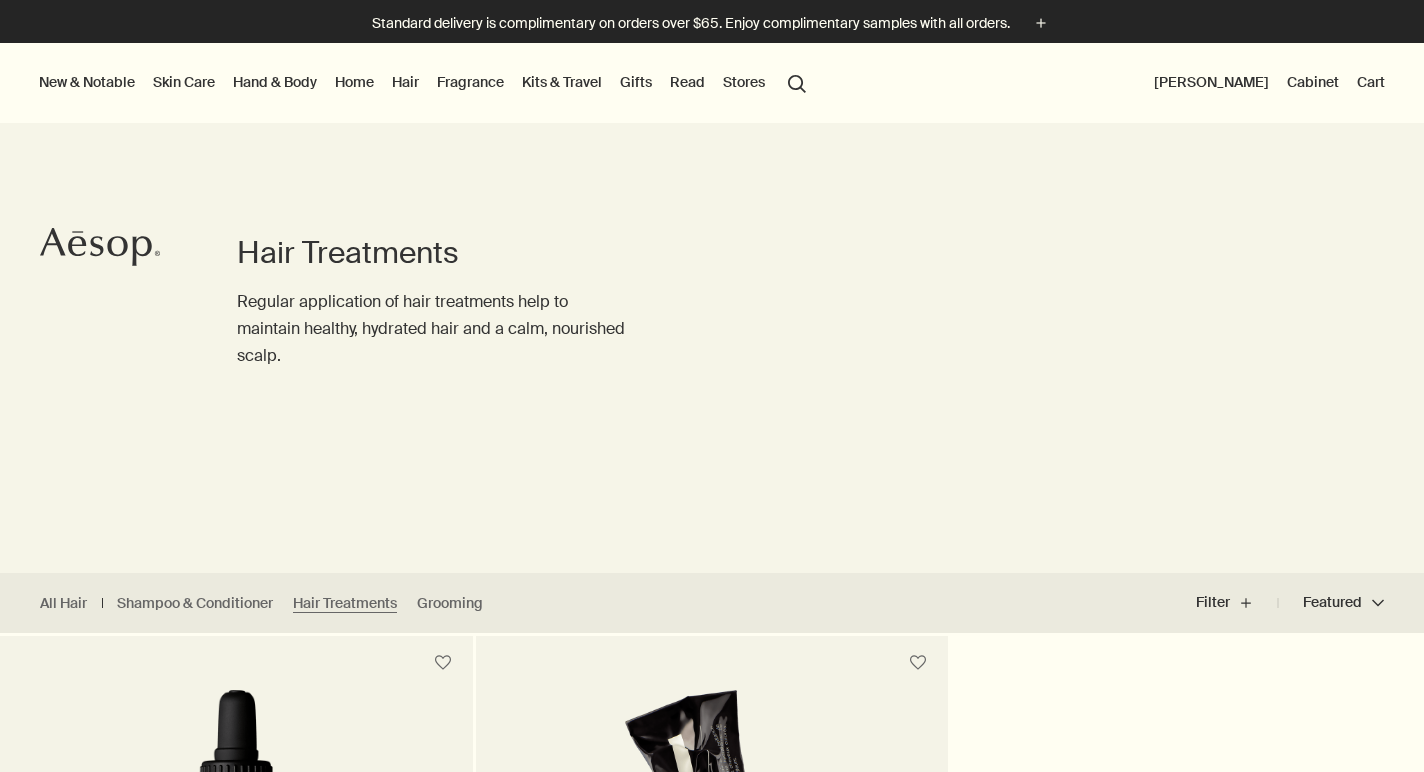 scroll, scrollTop: 0, scrollLeft: 0, axis: both 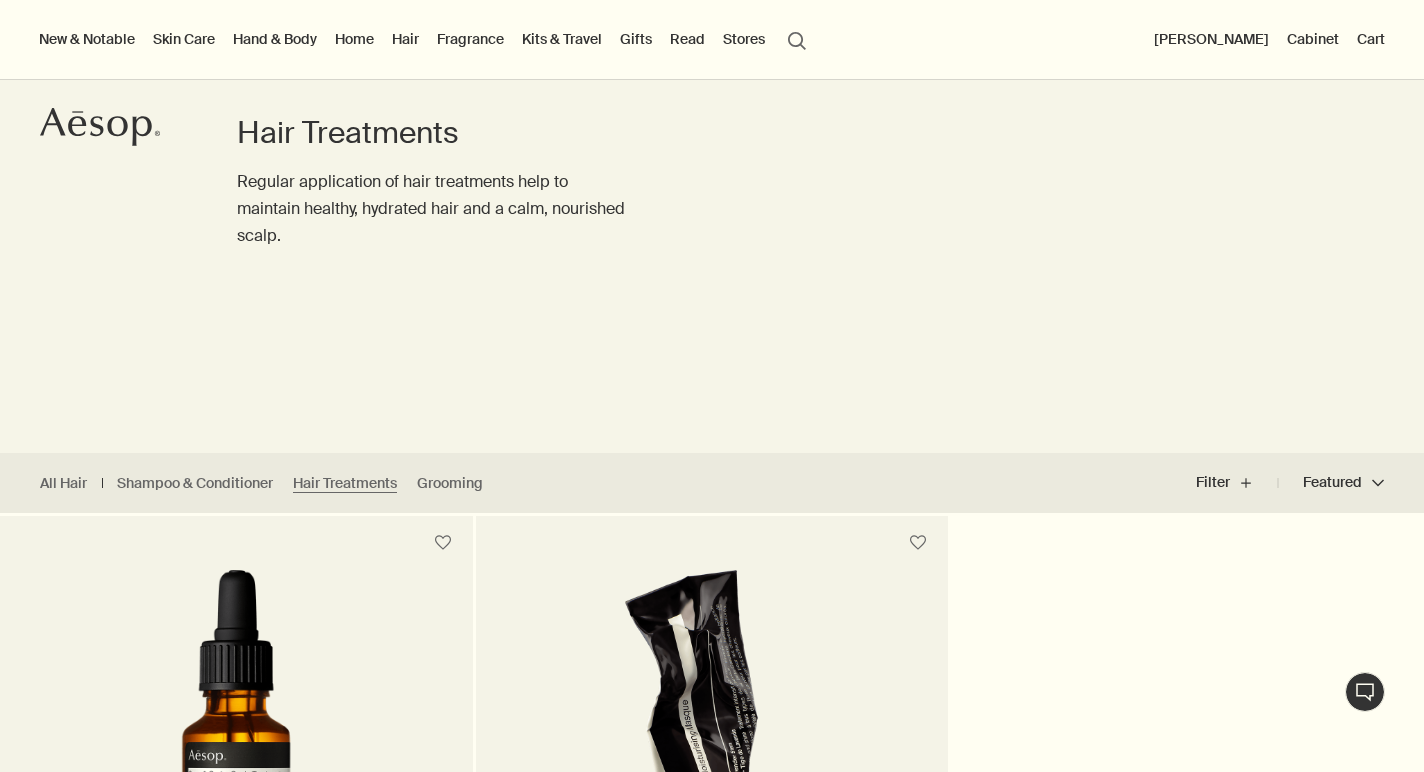 click on "Skin Care" at bounding box center (184, 39) 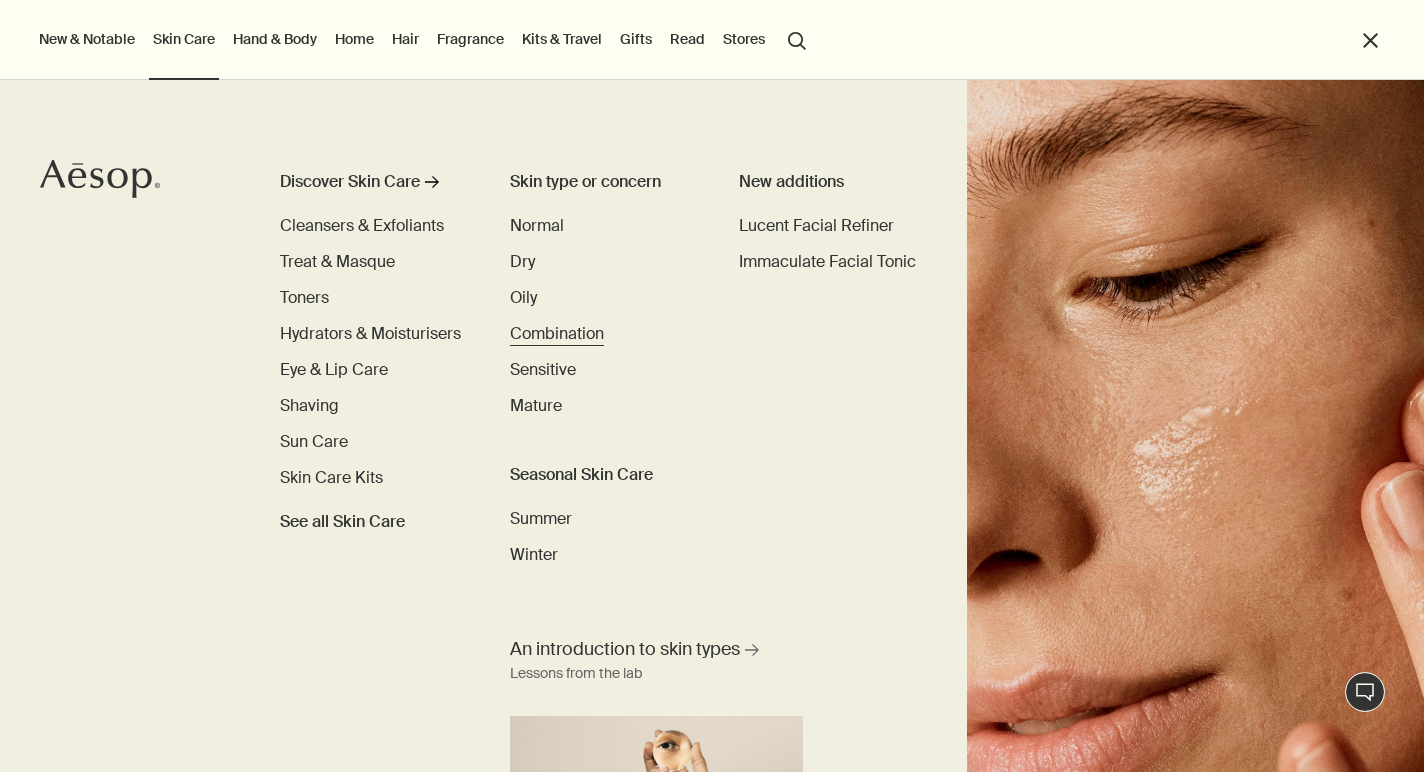 click on "Combination" at bounding box center (557, 333) 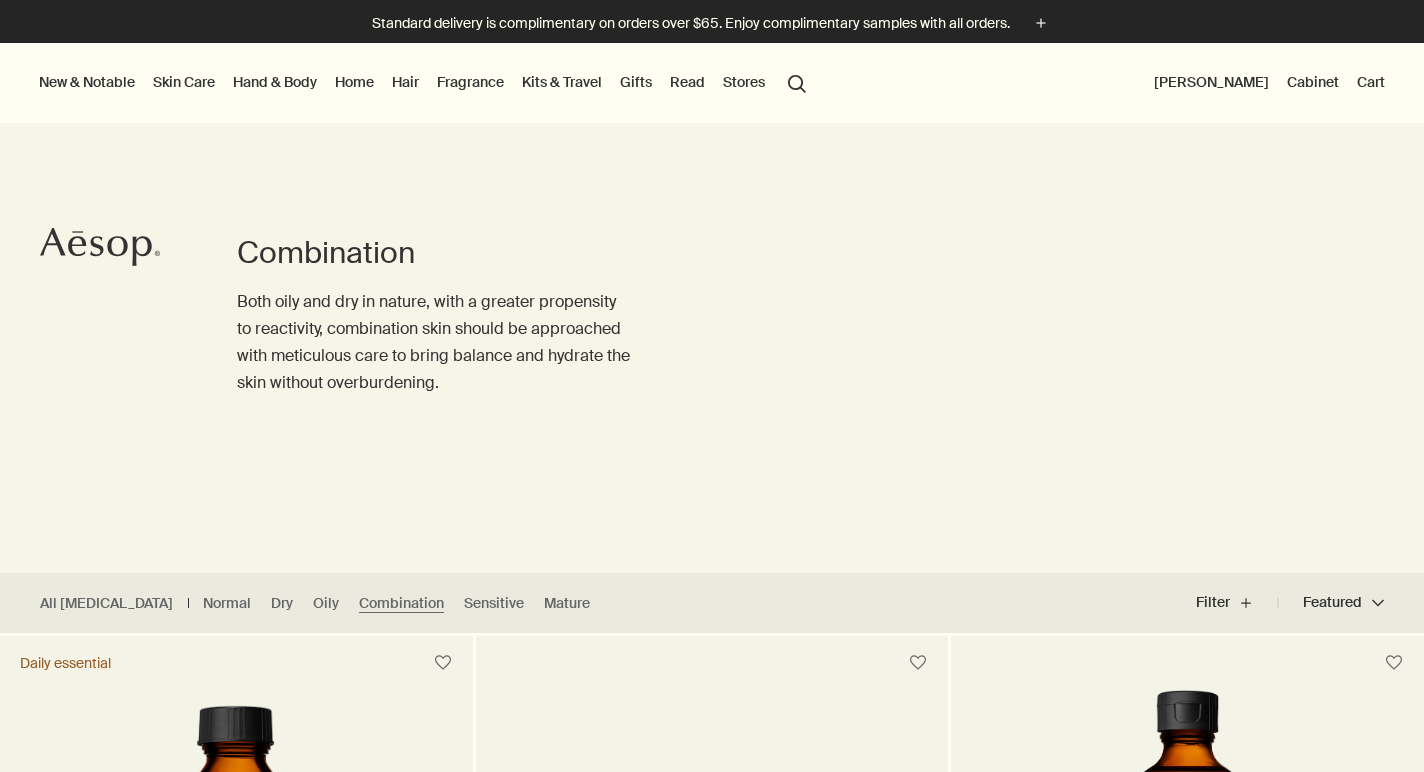scroll, scrollTop: 40, scrollLeft: 0, axis: vertical 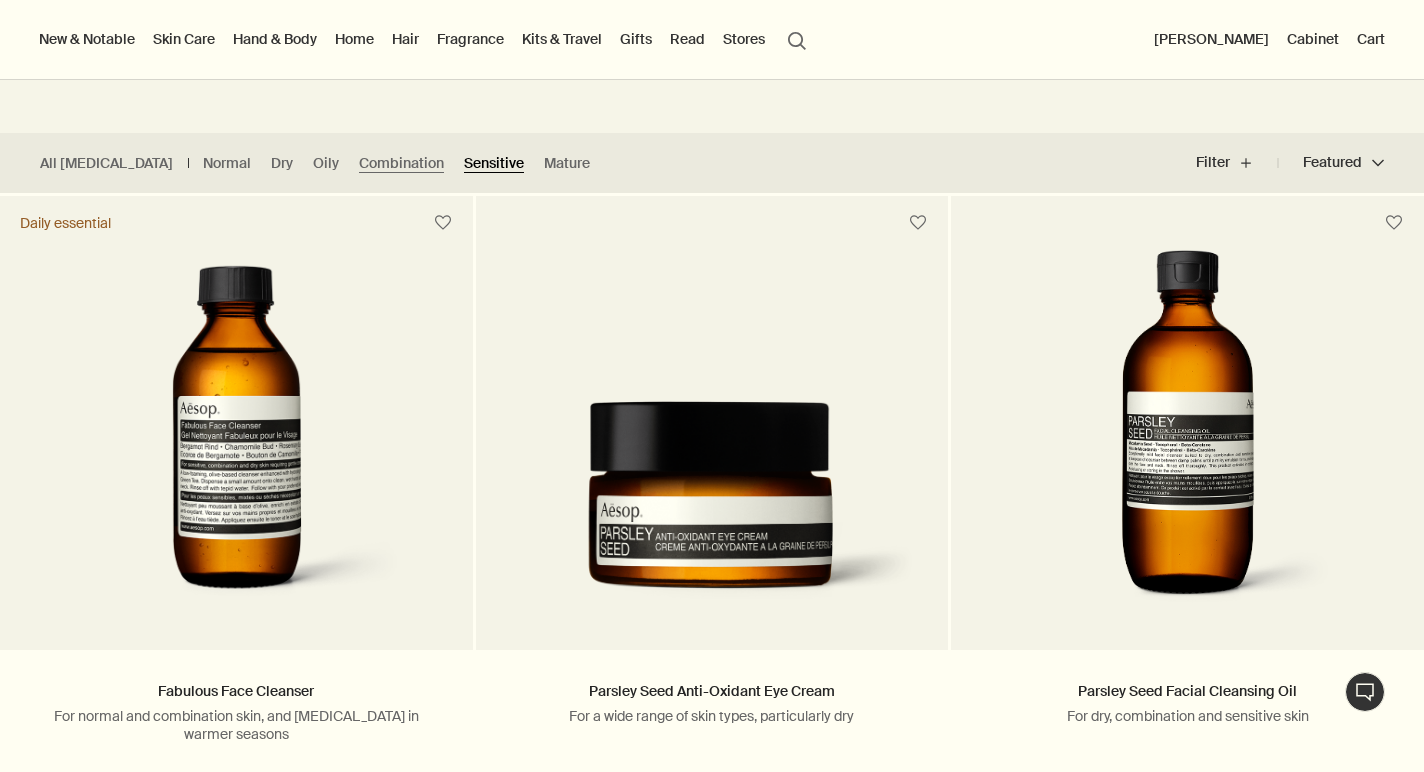 click on "Sensitive" at bounding box center [494, 163] 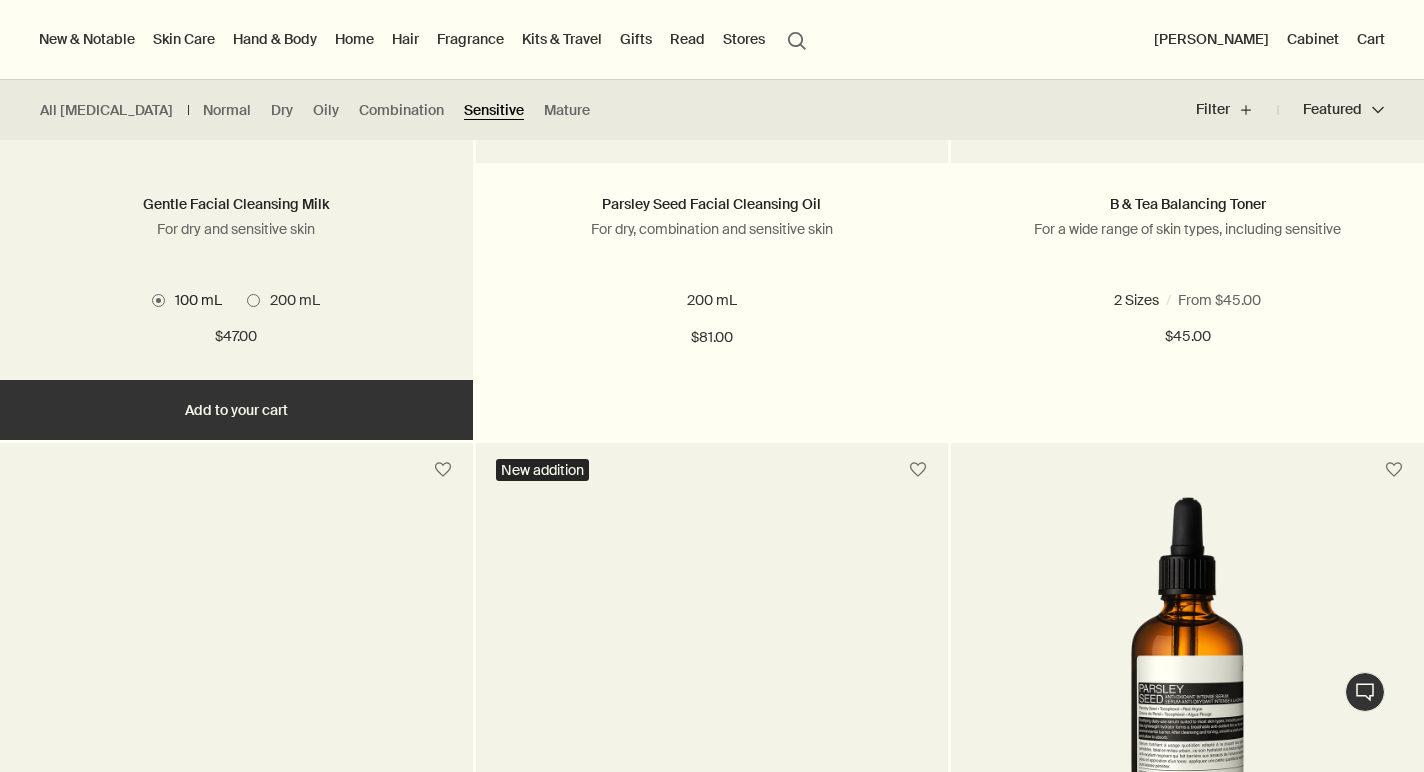 scroll, scrollTop: 920, scrollLeft: 0, axis: vertical 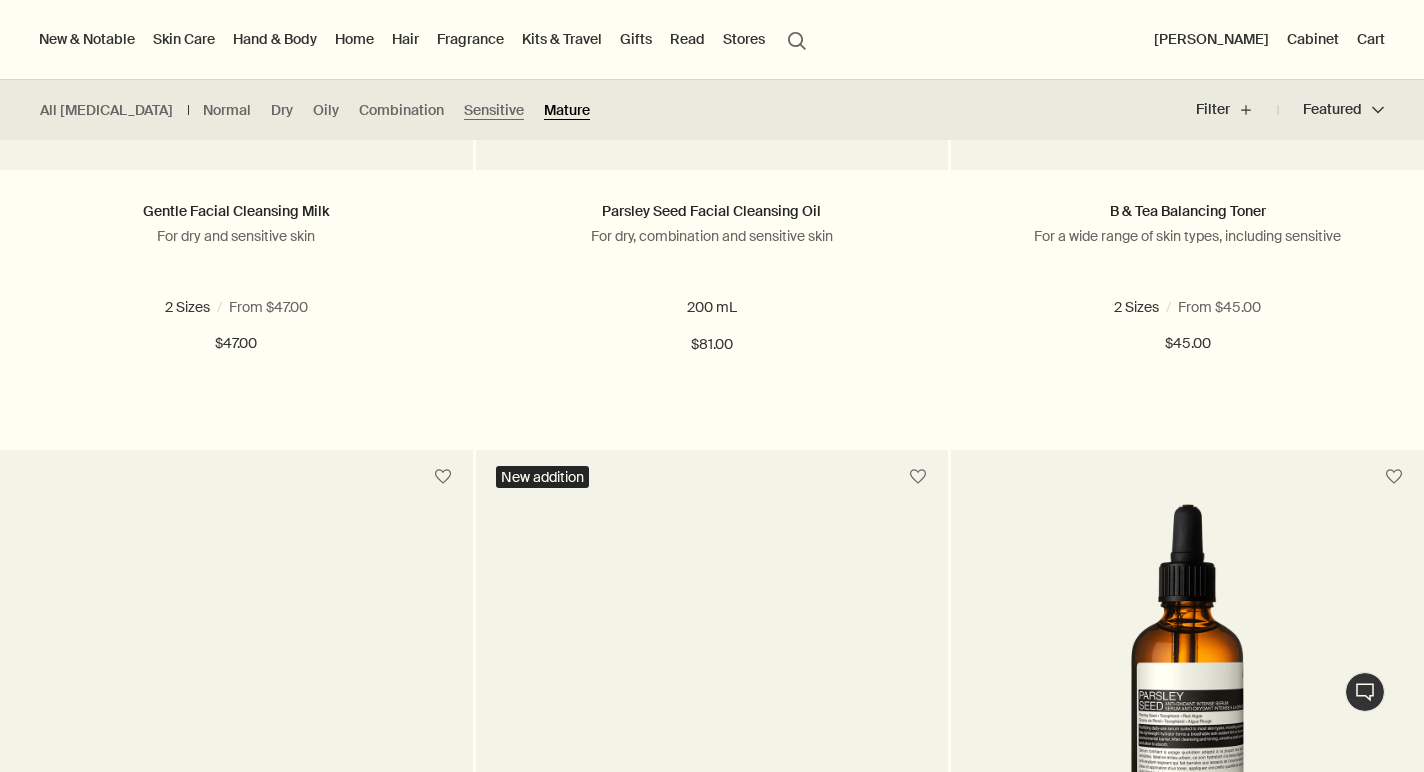 click on "Mature" at bounding box center [567, 110] 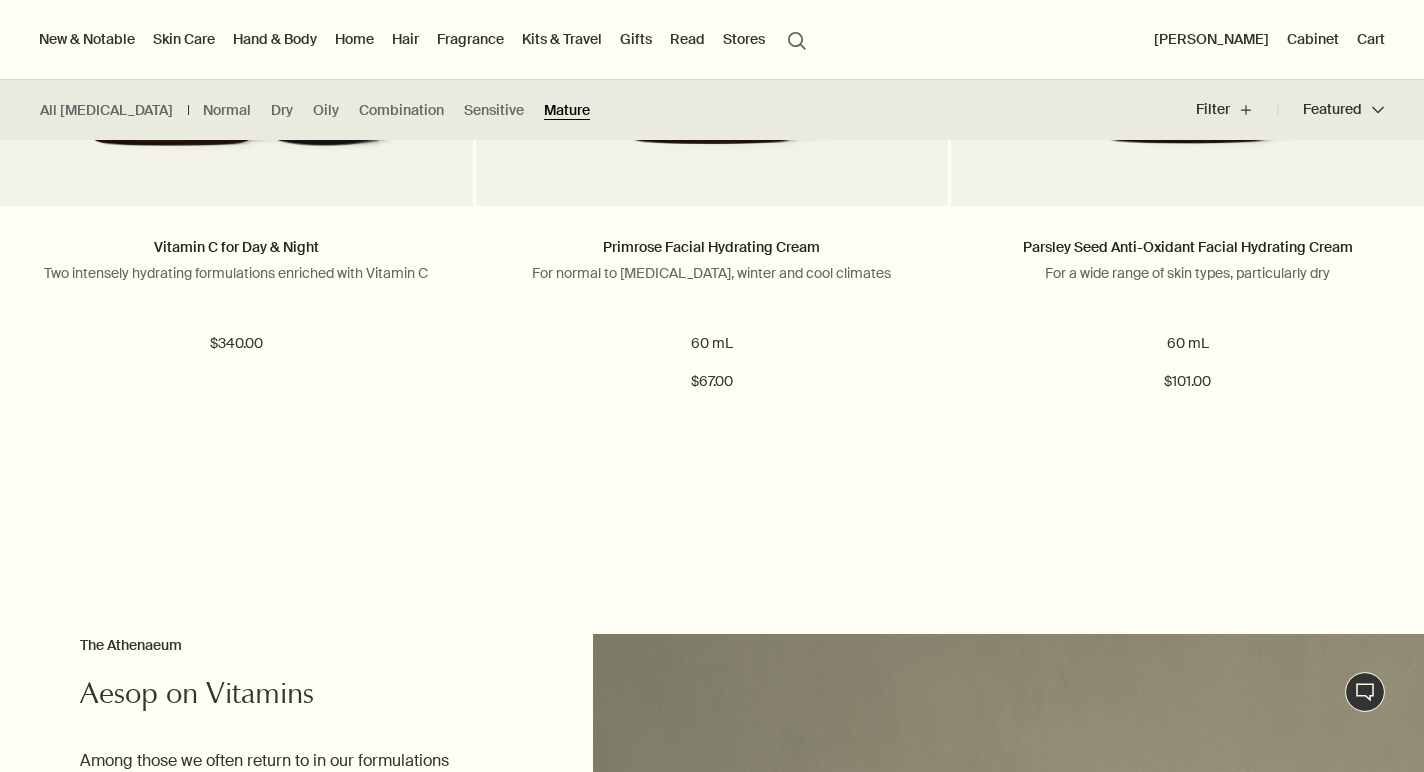 scroll, scrollTop: 5960, scrollLeft: 0, axis: vertical 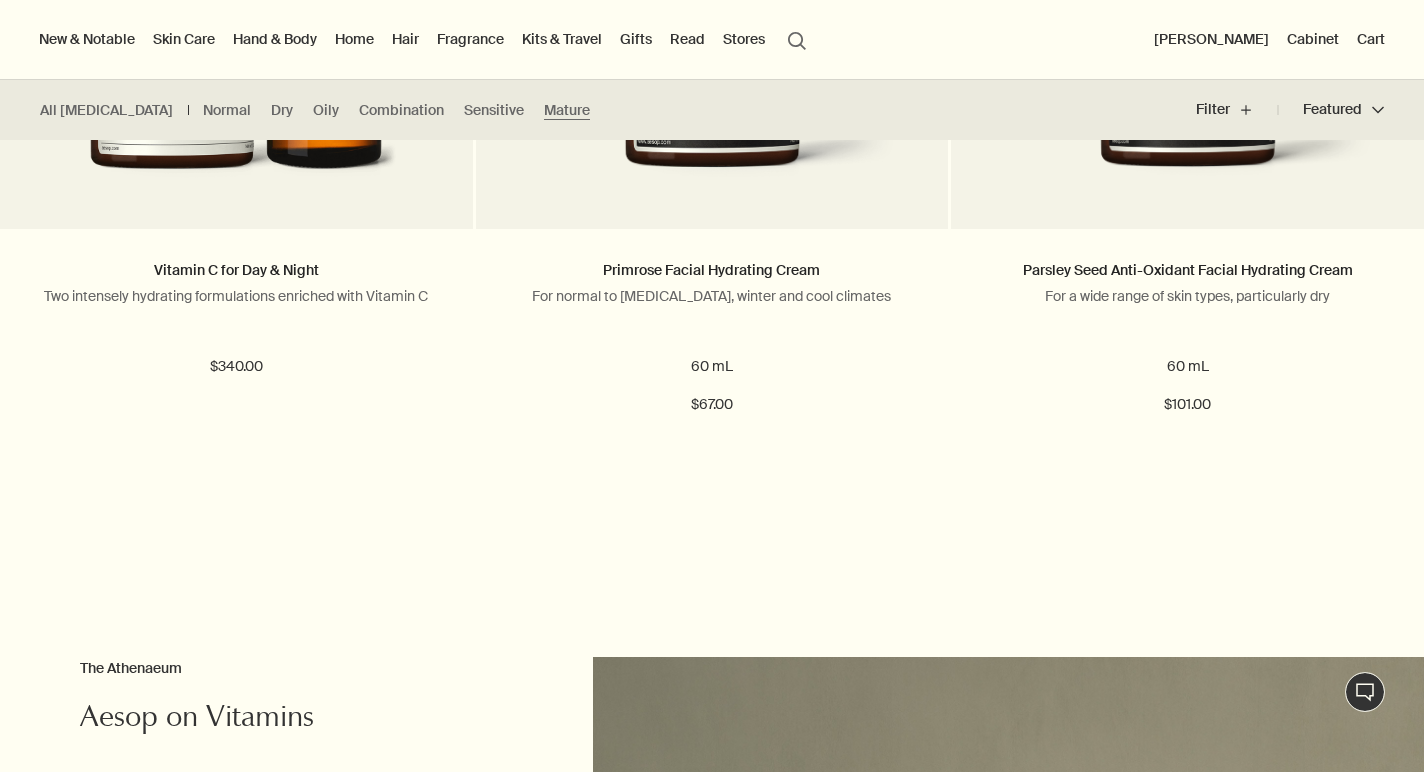 click on "[PERSON_NAME]" at bounding box center (1211, 39) 